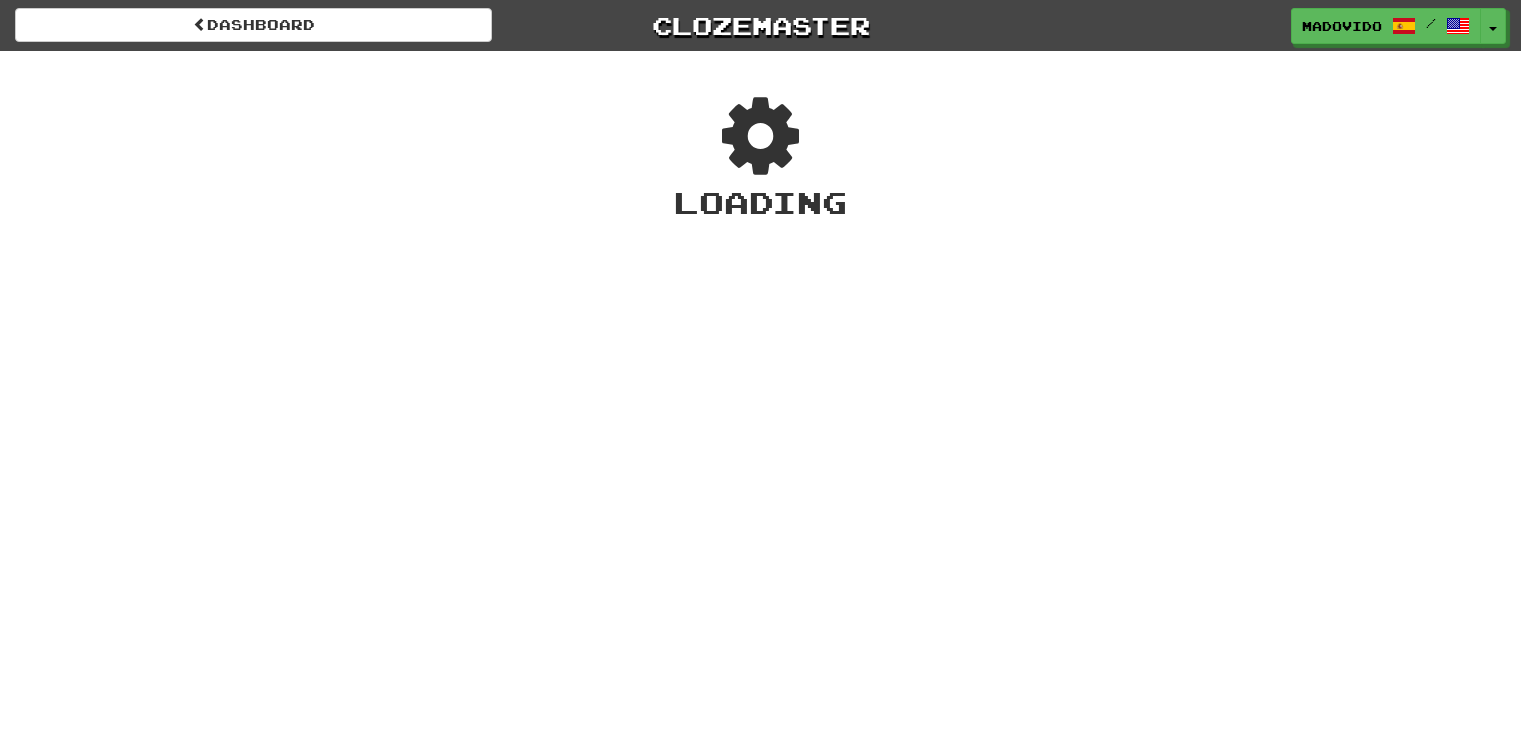 scroll, scrollTop: 0, scrollLeft: 0, axis: both 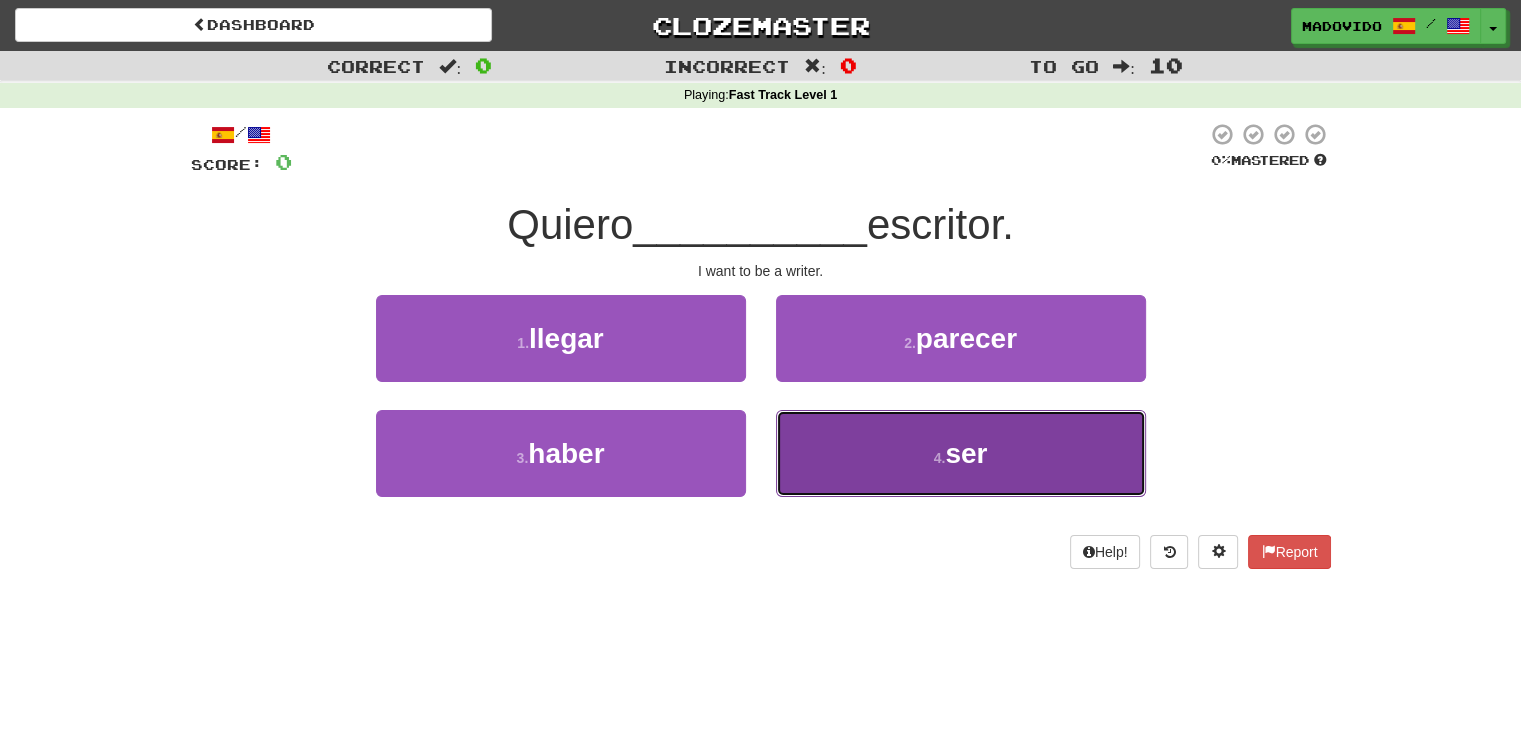 click on "4 .  ser" at bounding box center (961, 453) 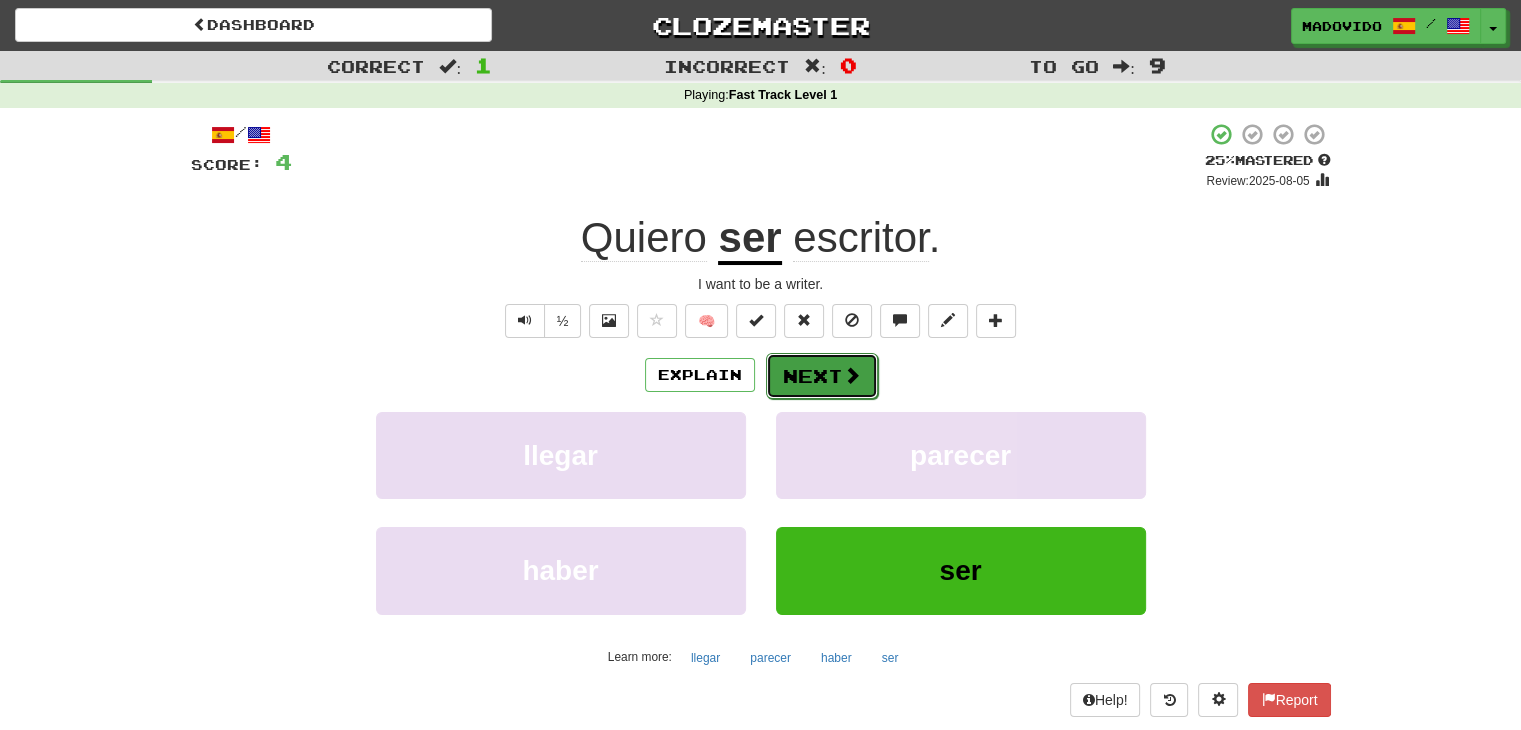 click on "Next" at bounding box center [822, 376] 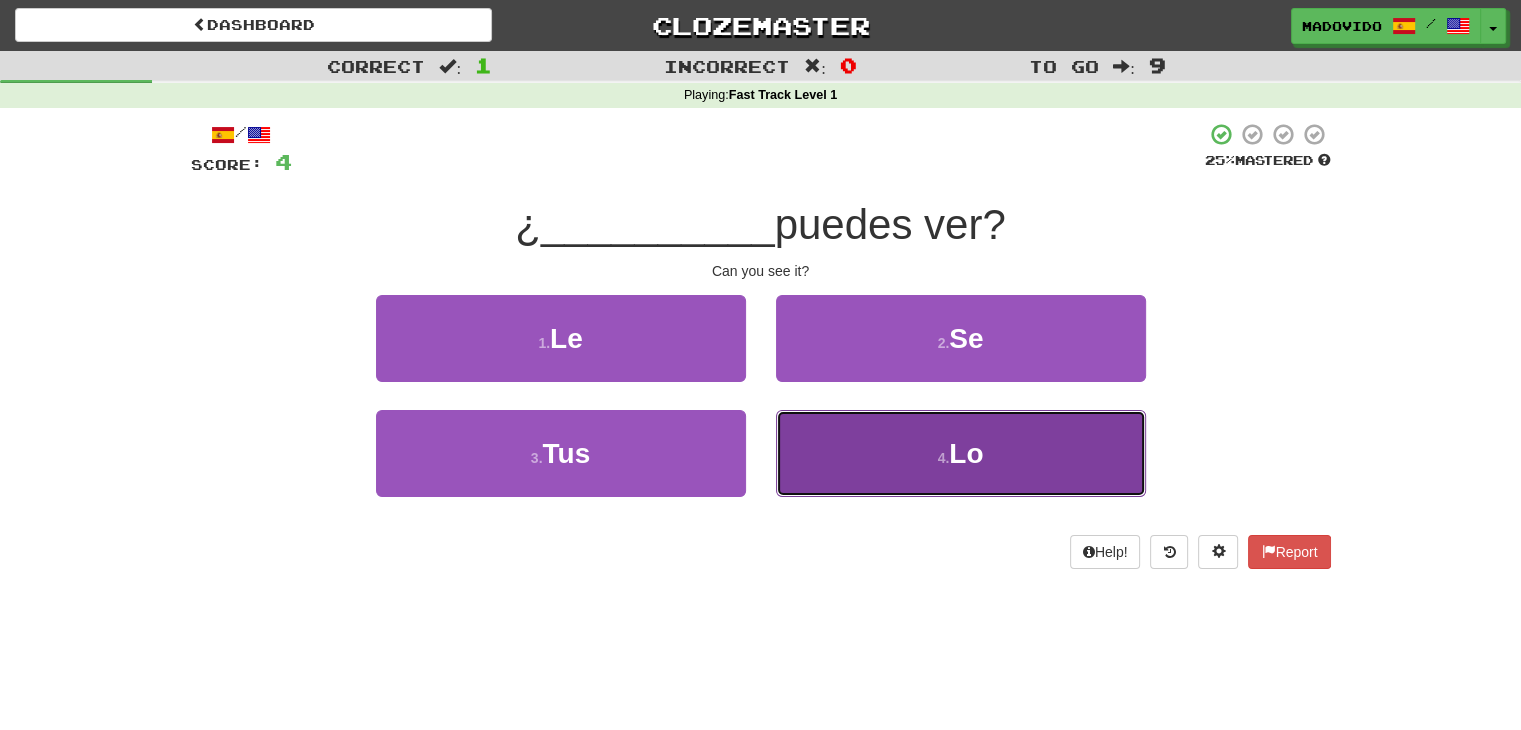 click on "4 .  Lo" at bounding box center [961, 453] 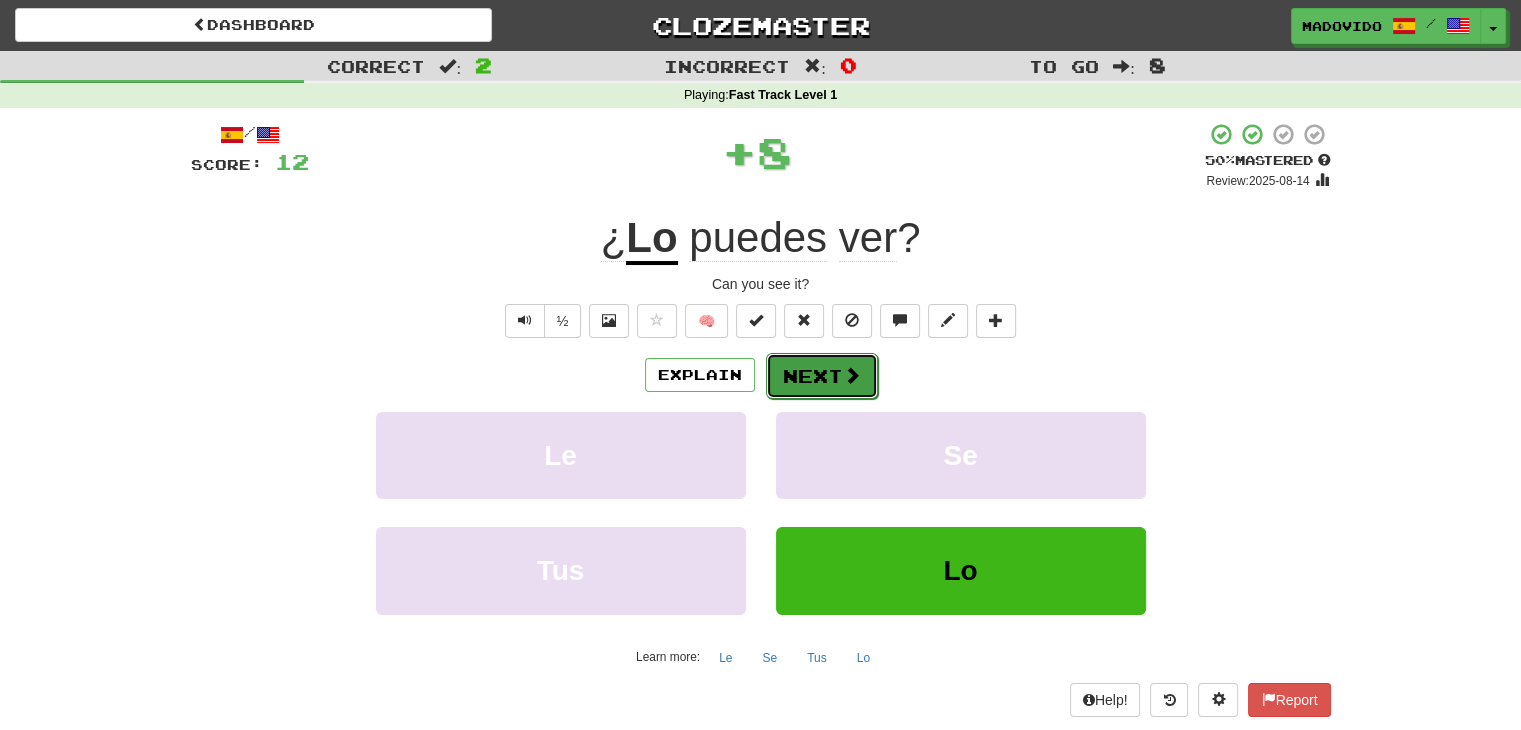 click on "Next" at bounding box center [822, 376] 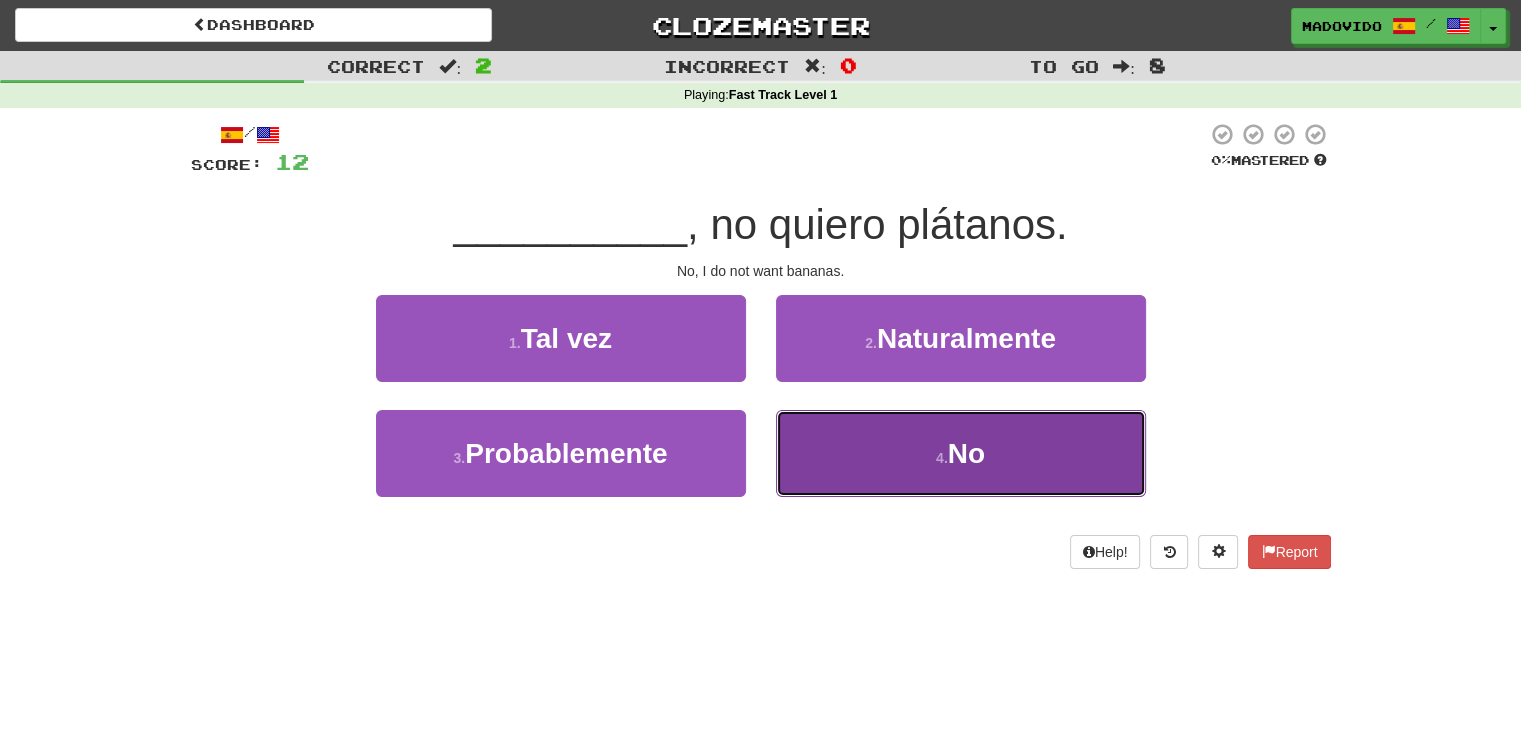 click on "4 .  No" at bounding box center [961, 453] 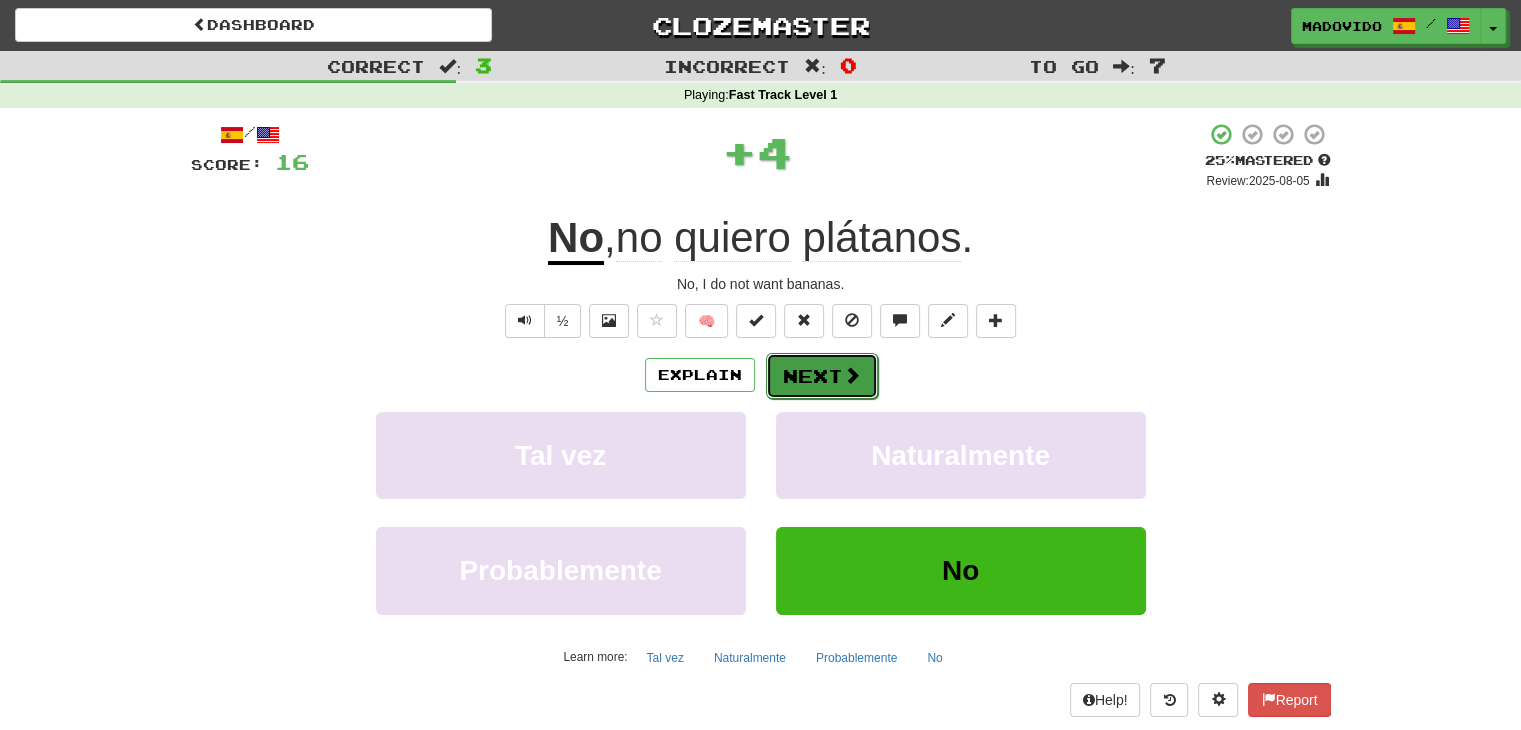 click on "Next" at bounding box center (822, 376) 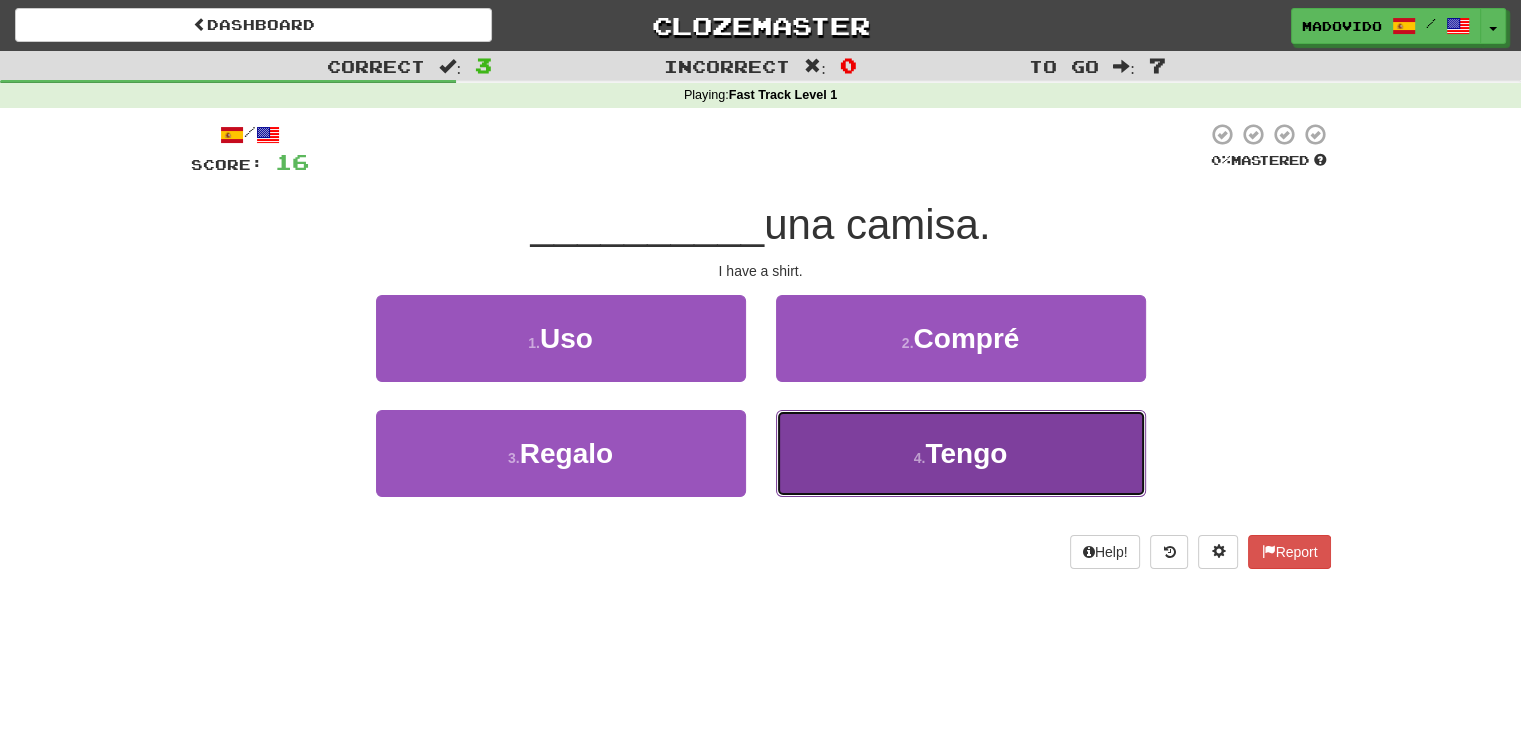 click on "Tengo" at bounding box center (966, 453) 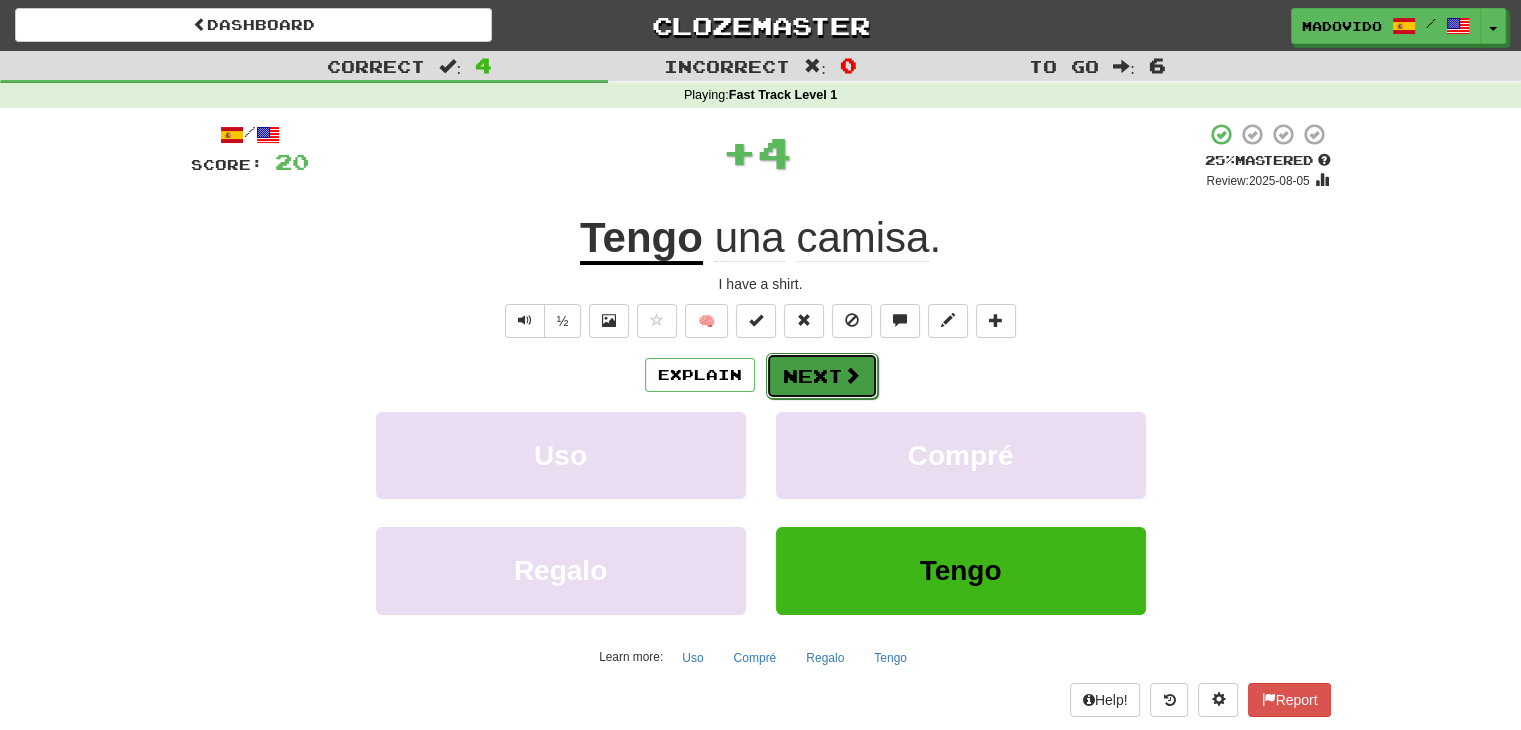 click on "Next" at bounding box center [822, 376] 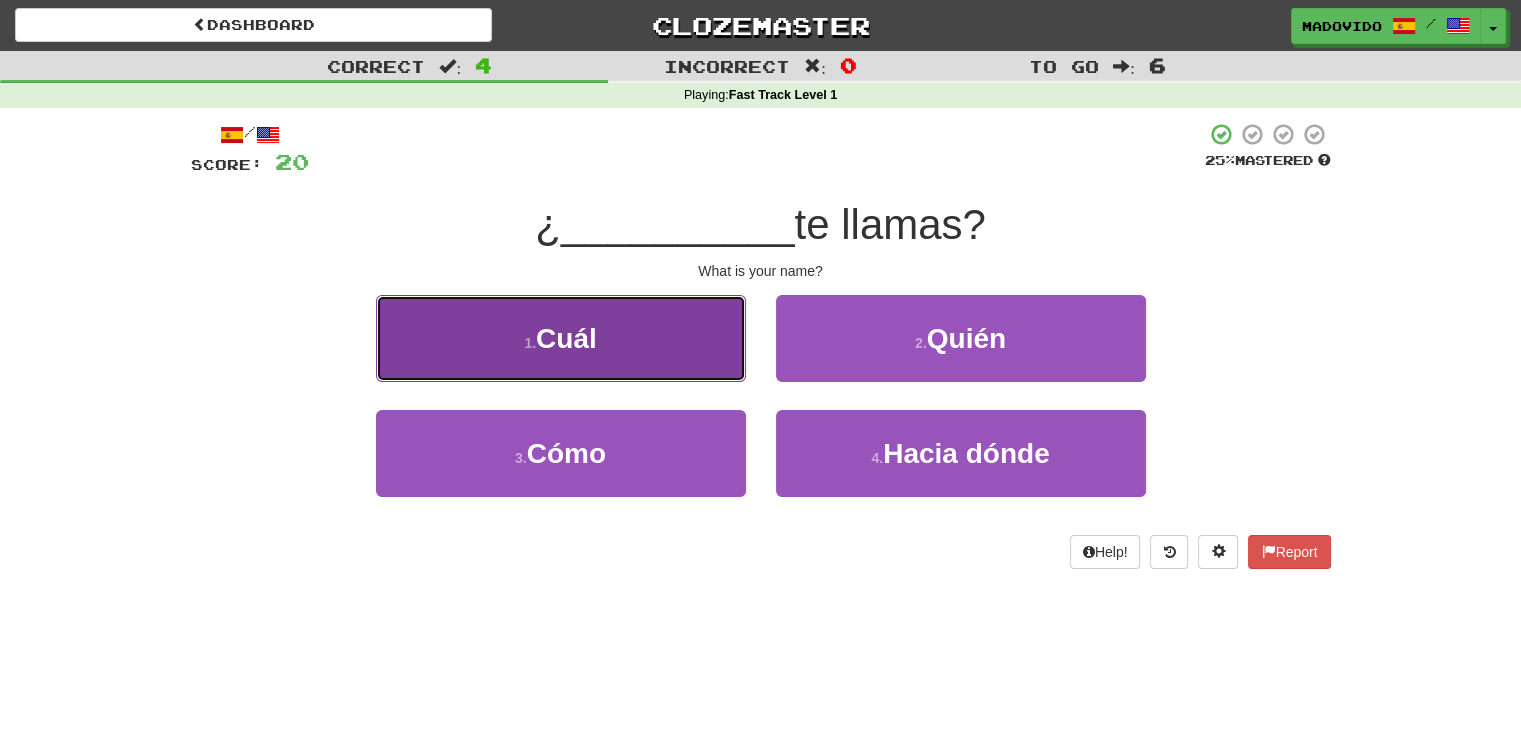 click on "1 .  Cuál" at bounding box center [561, 338] 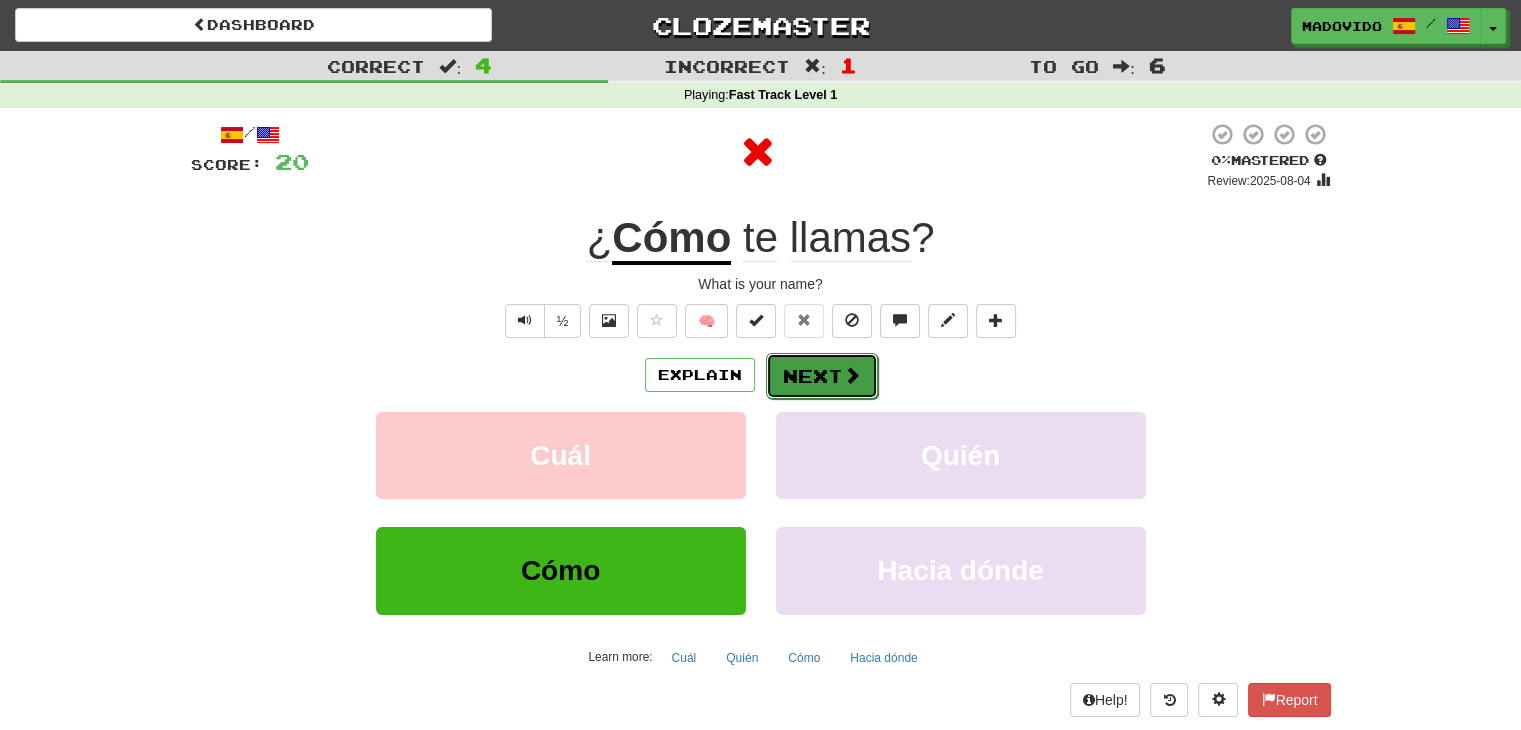 click on "Next" at bounding box center (822, 376) 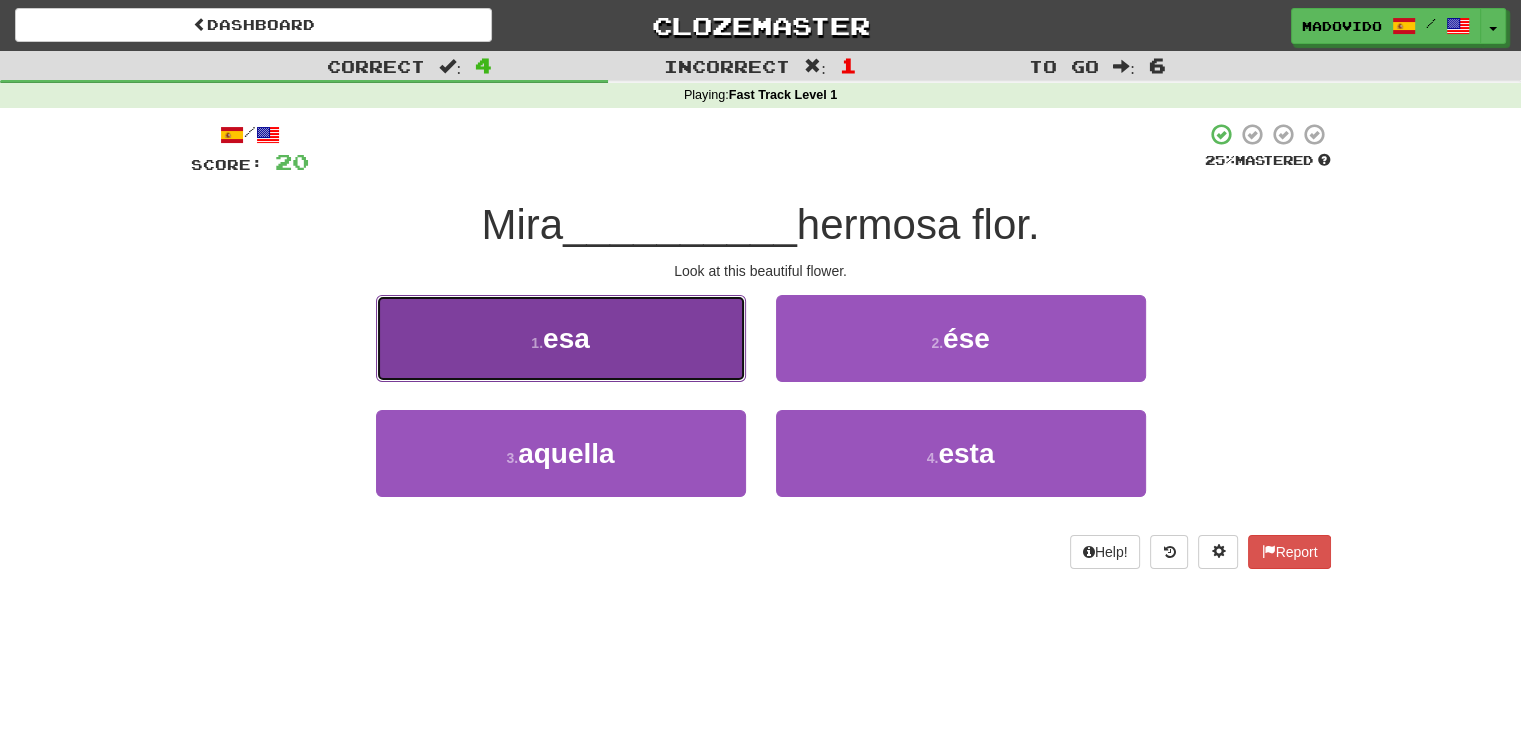 click on "1 .  esa" at bounding box center (561, 338) 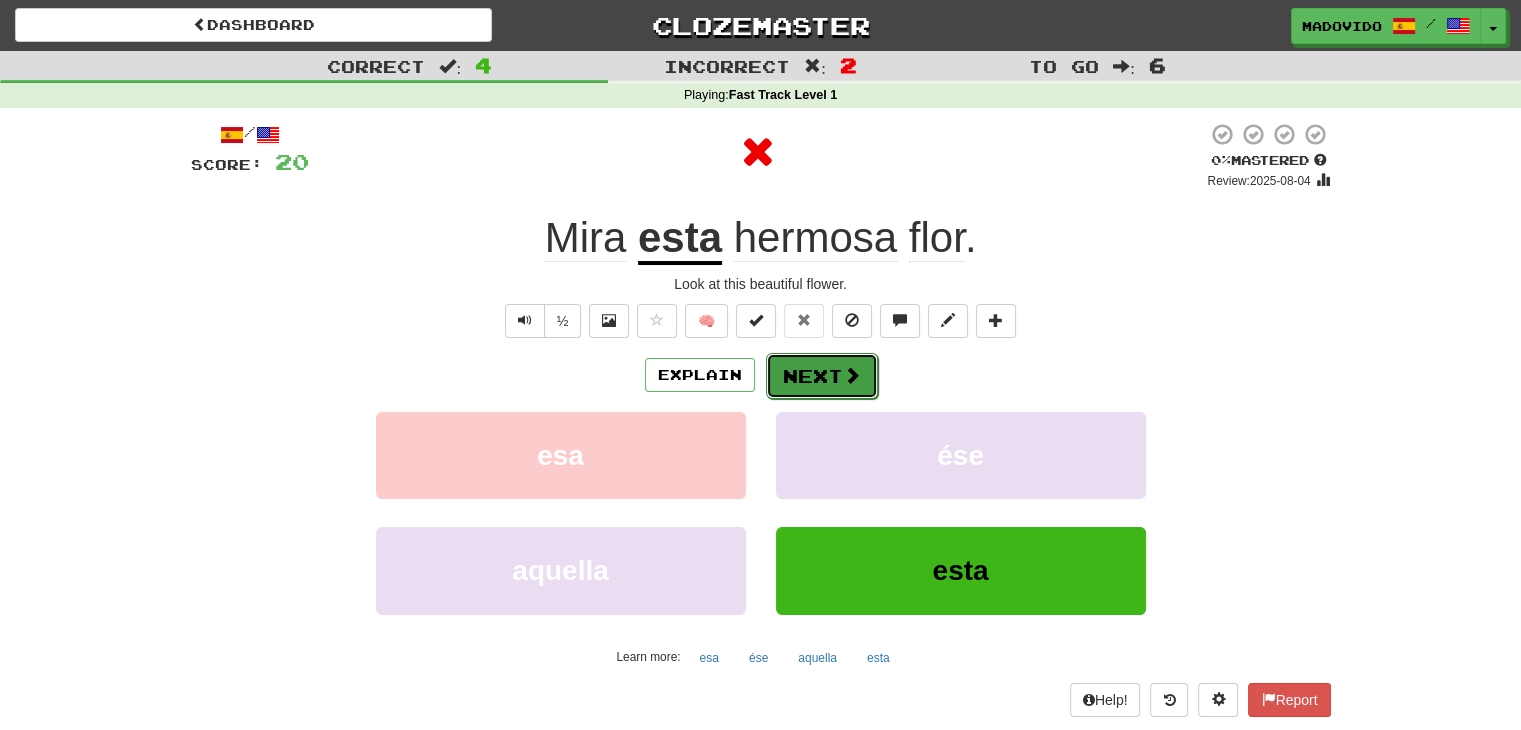 click on "Next" at bounding box center [822, 376] 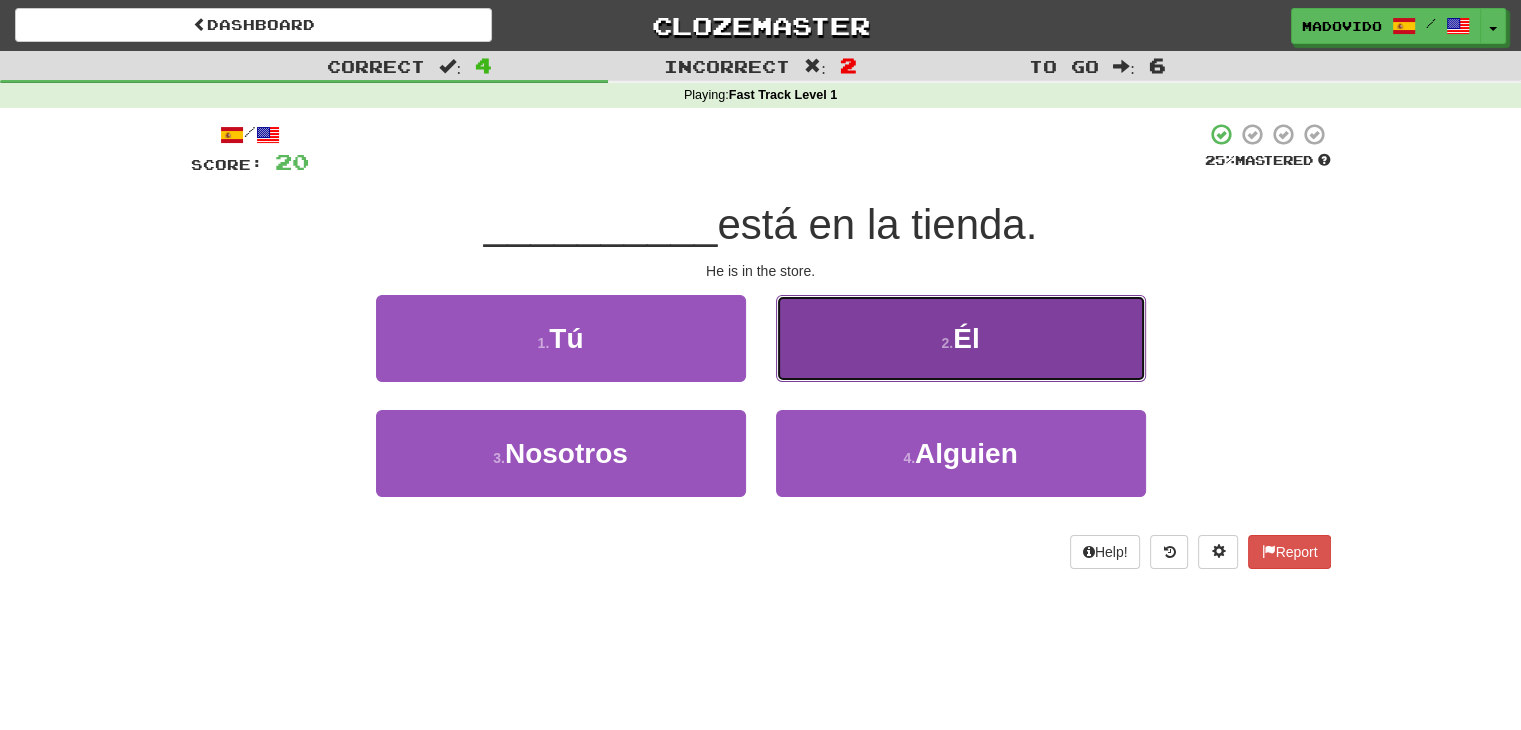 click on "2 .  Él" at bounding box center (961, 338) 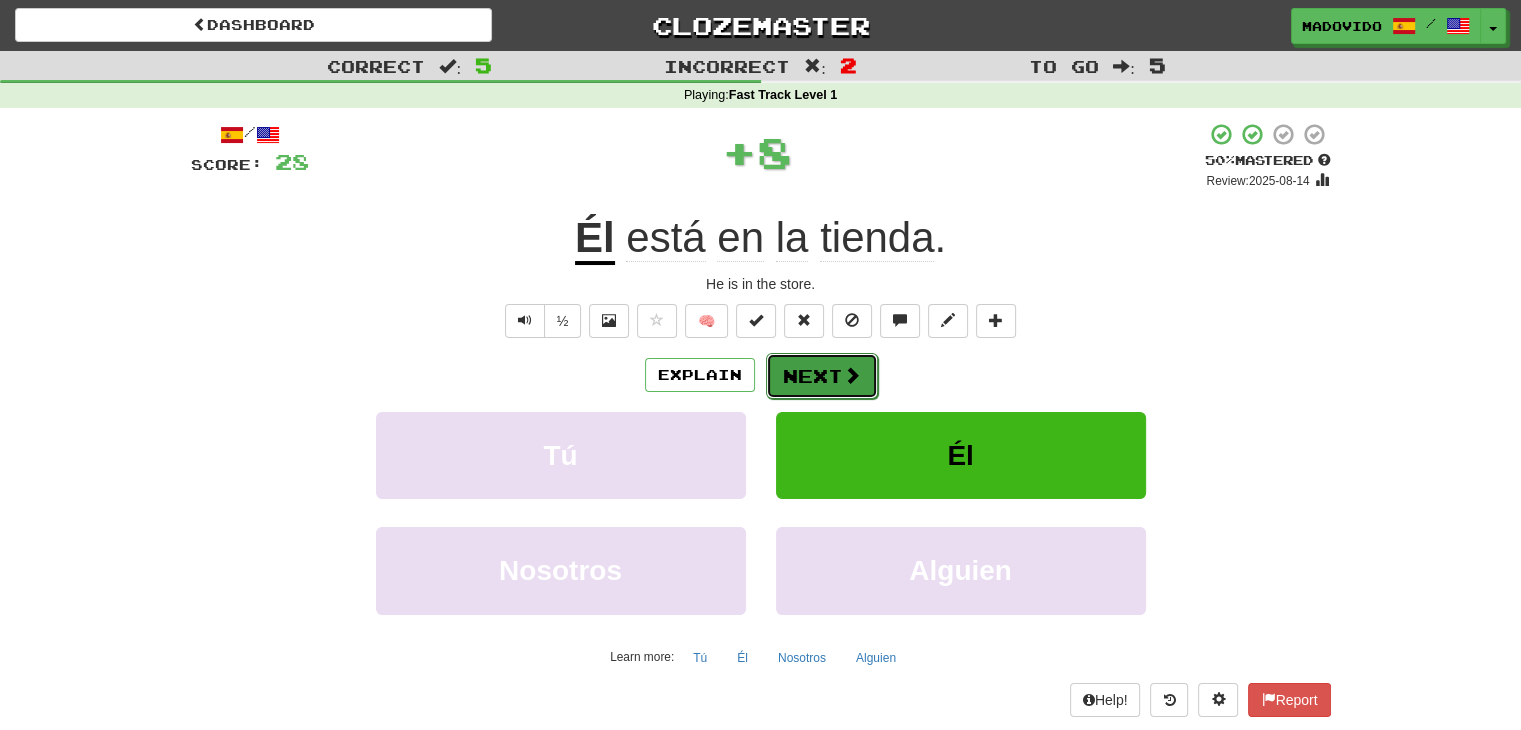 click on "Next" at bounding box center [822, 376] 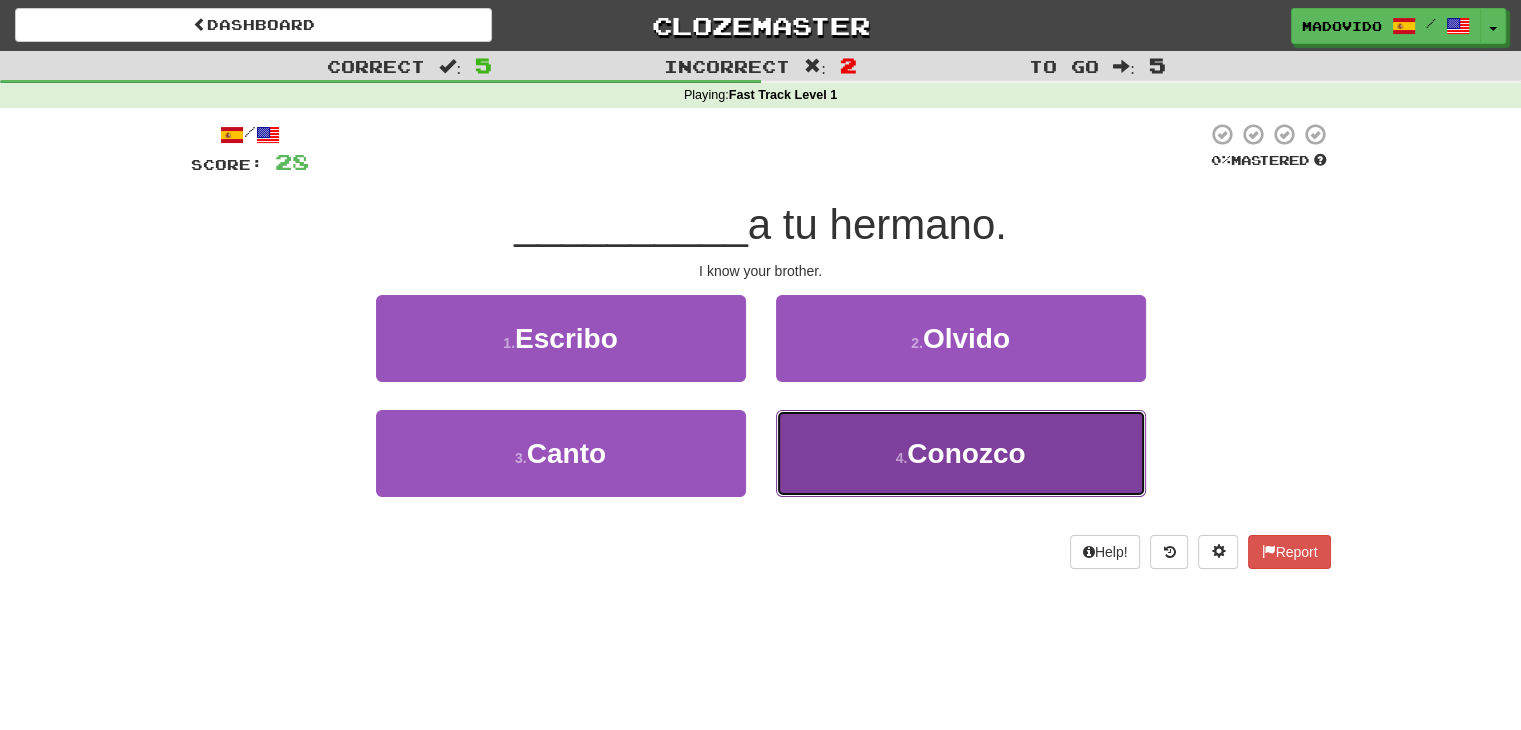click on "4 .  Conozco" at bounding box center (961, 453) 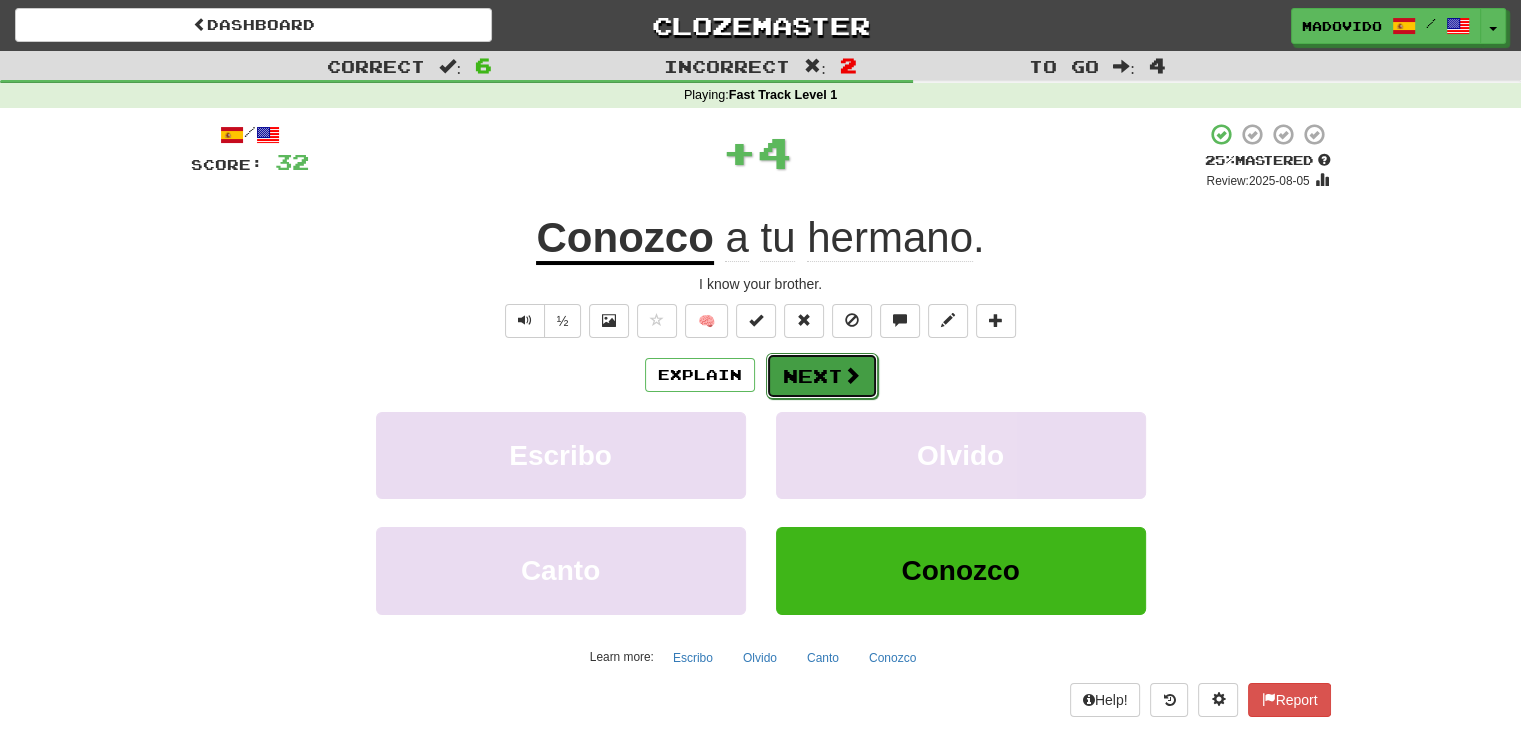 click on "Next" at bounding box center (822, 376) 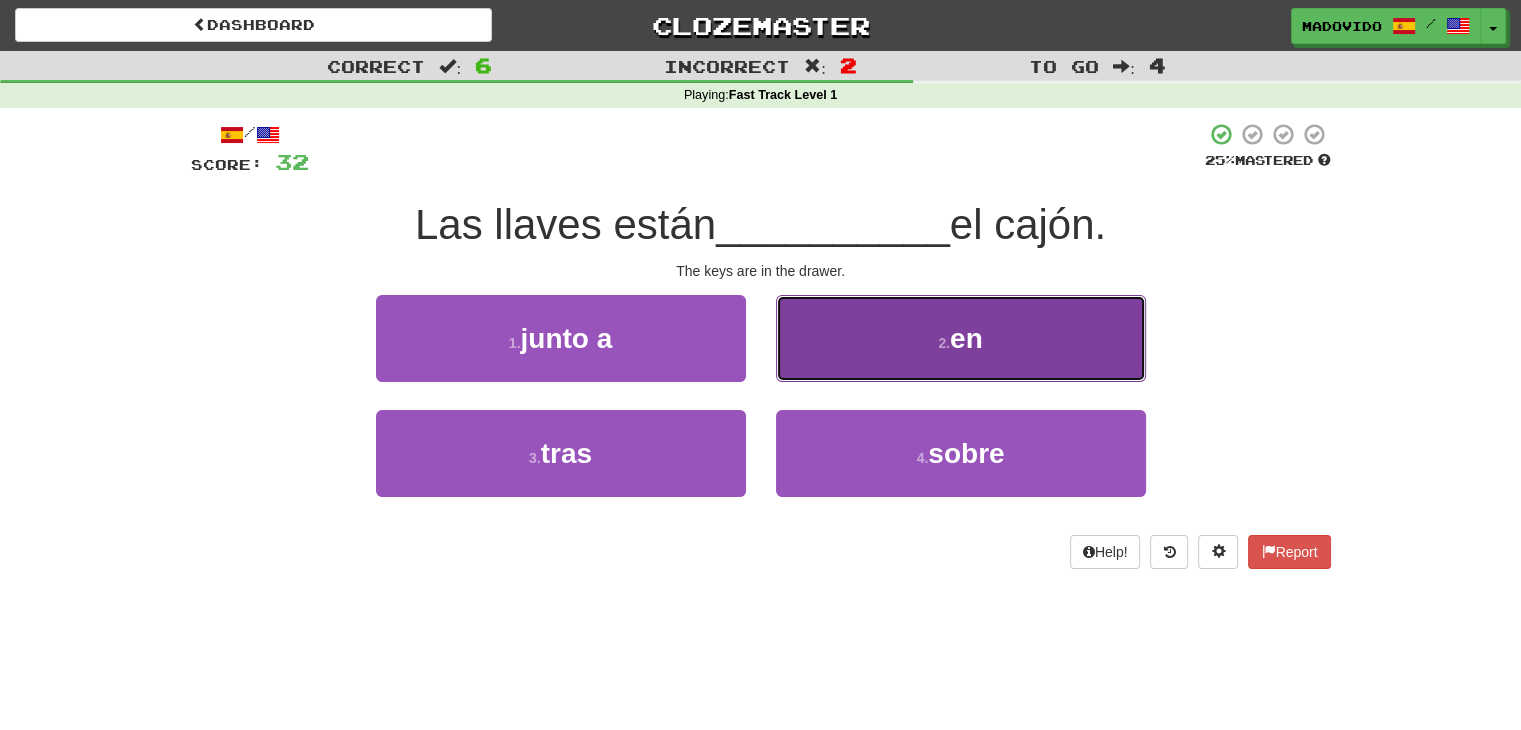 click on "2 .  en" at bounding box center (961, 338) 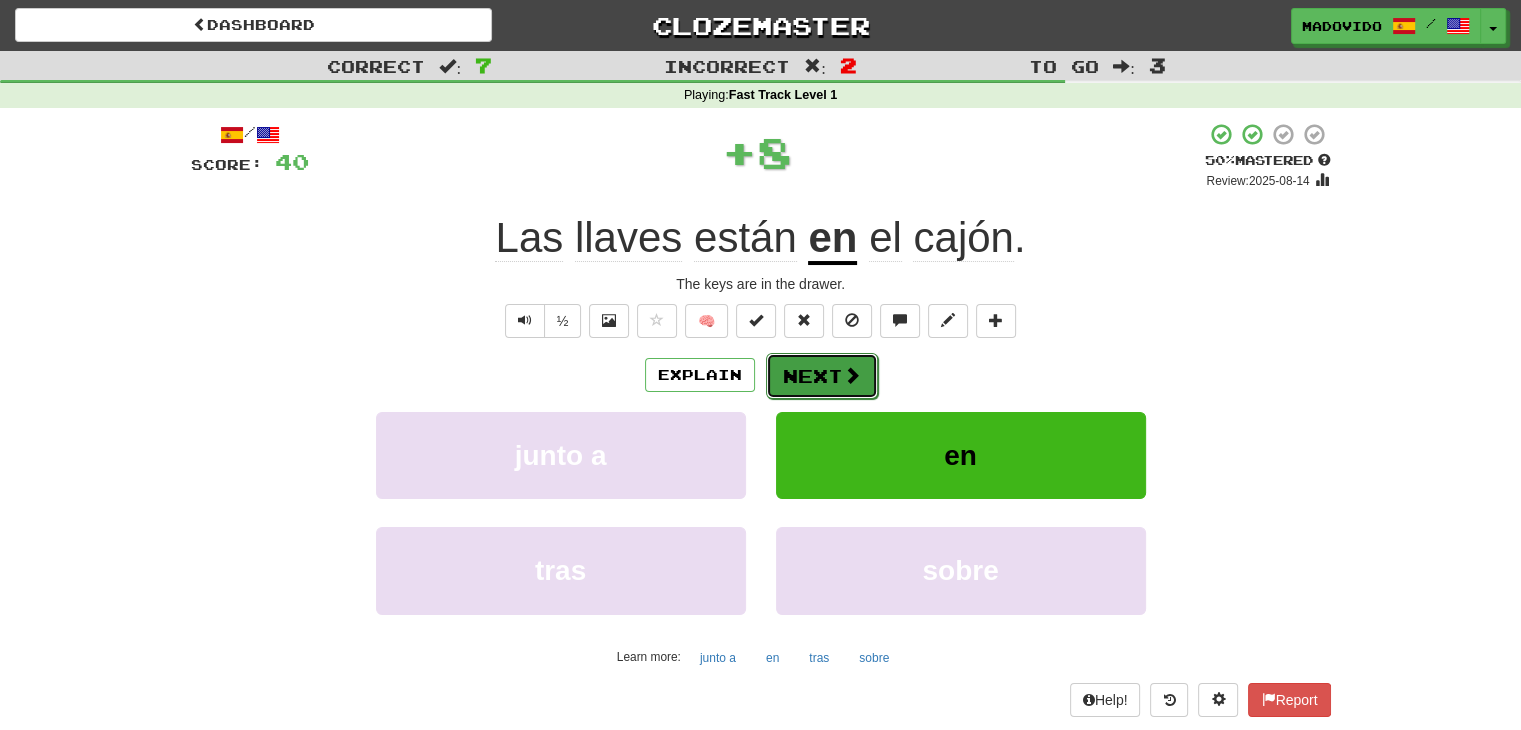 click at bounding box center (852, 375) 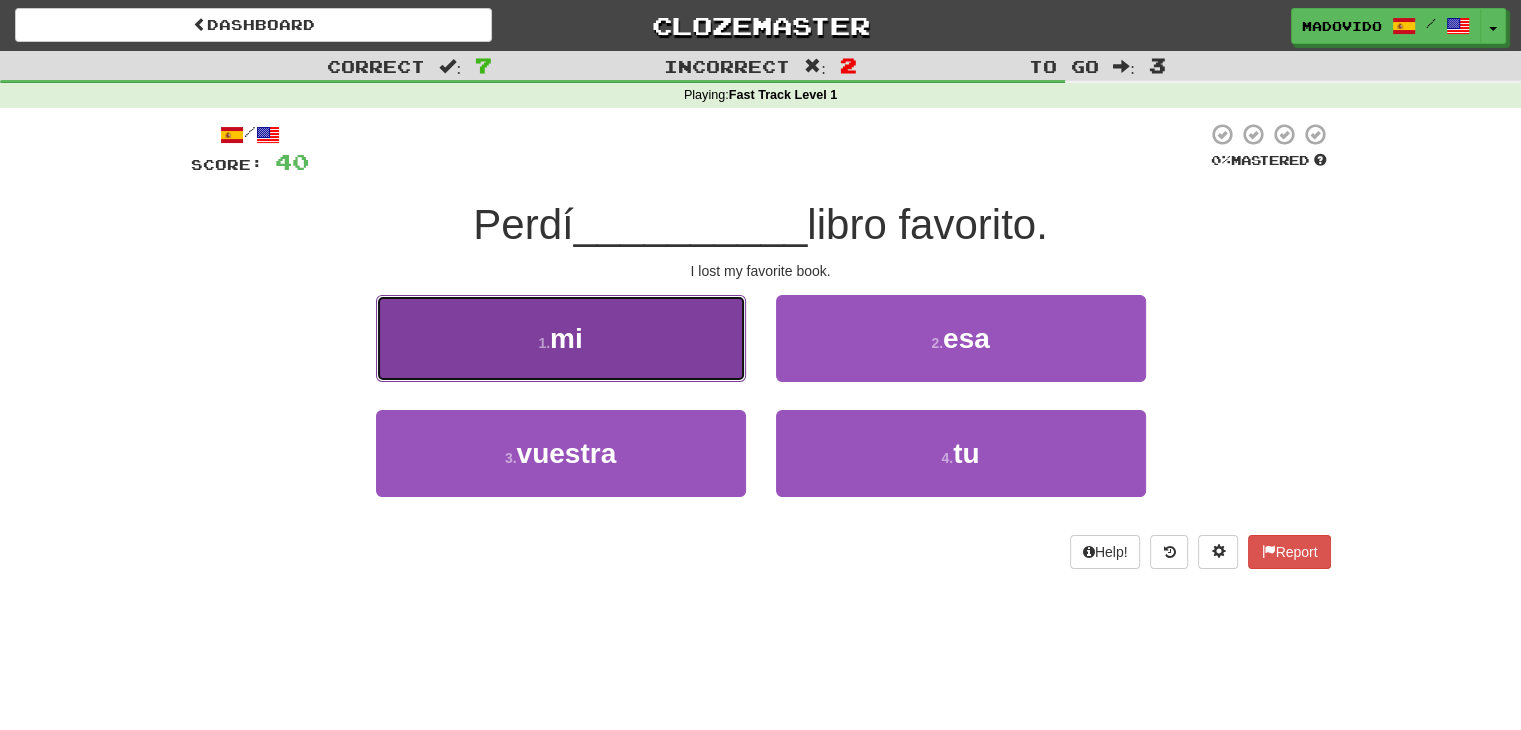 click on "1 .  mi" at bounding box center [561, 338] 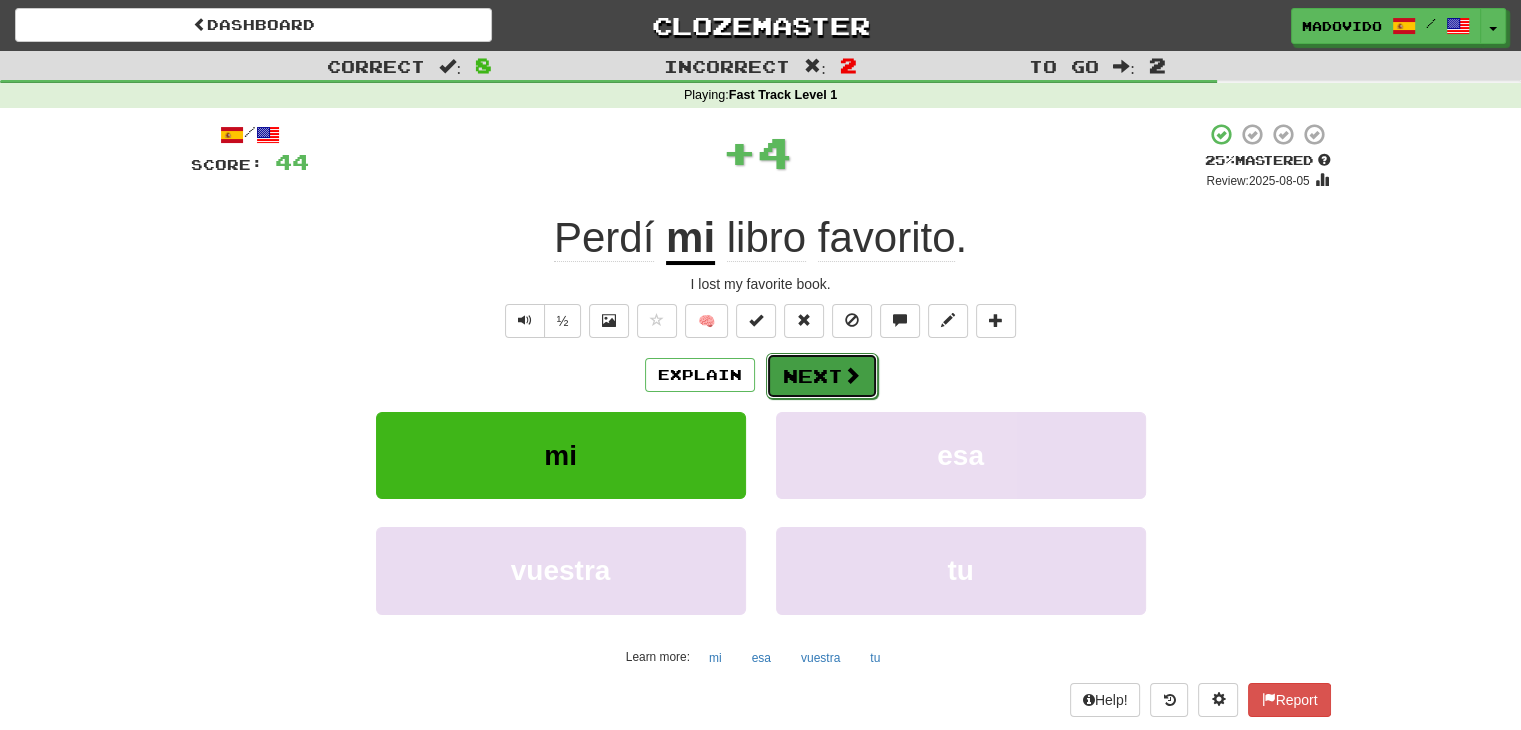 click on "Next" at bounding box center (822, 376) 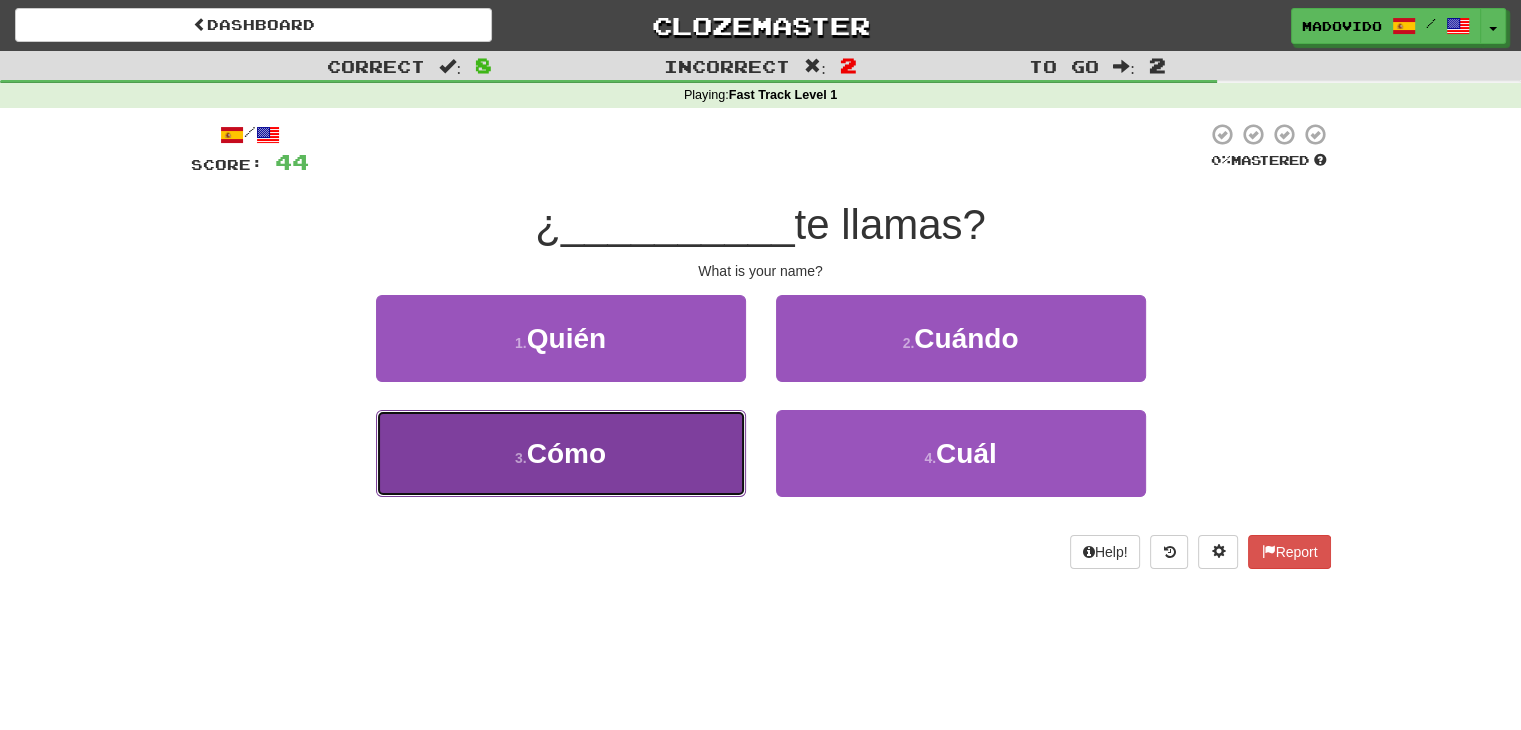 click on "3 .  Cómo" at bounding box center (561, 453) 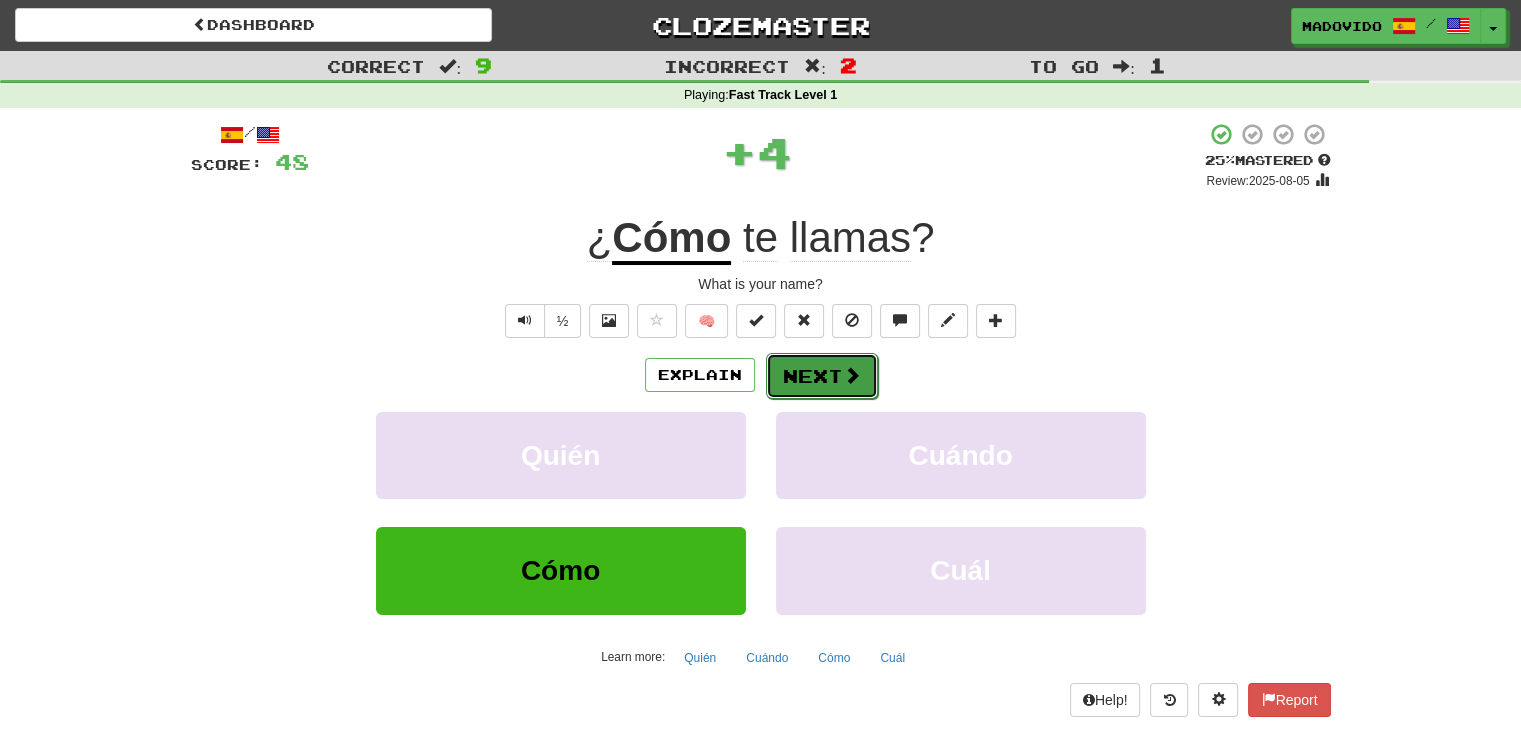 click on "Next" at bounding box center [822, 376] 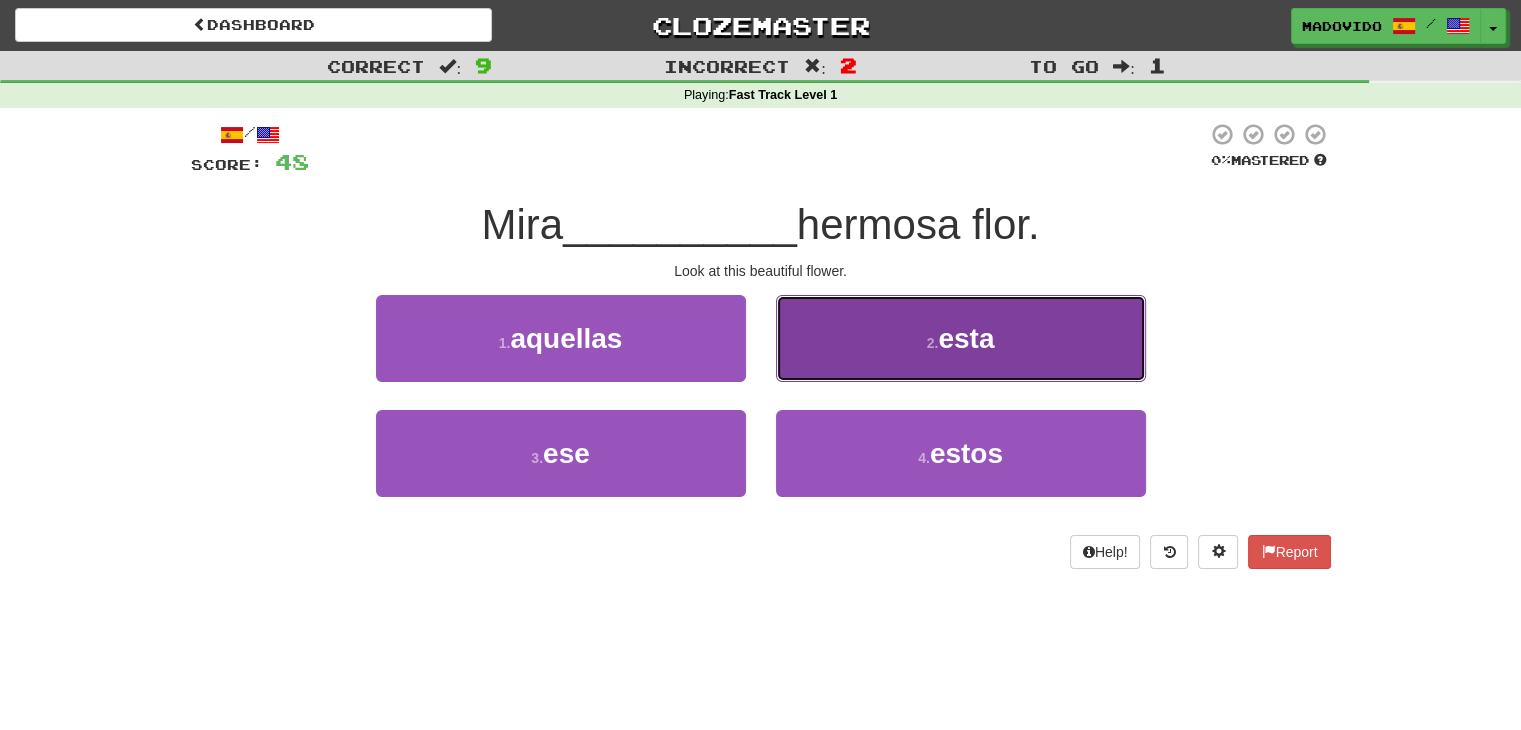 click on "2 .  esta" at bounding box center (961, 338) 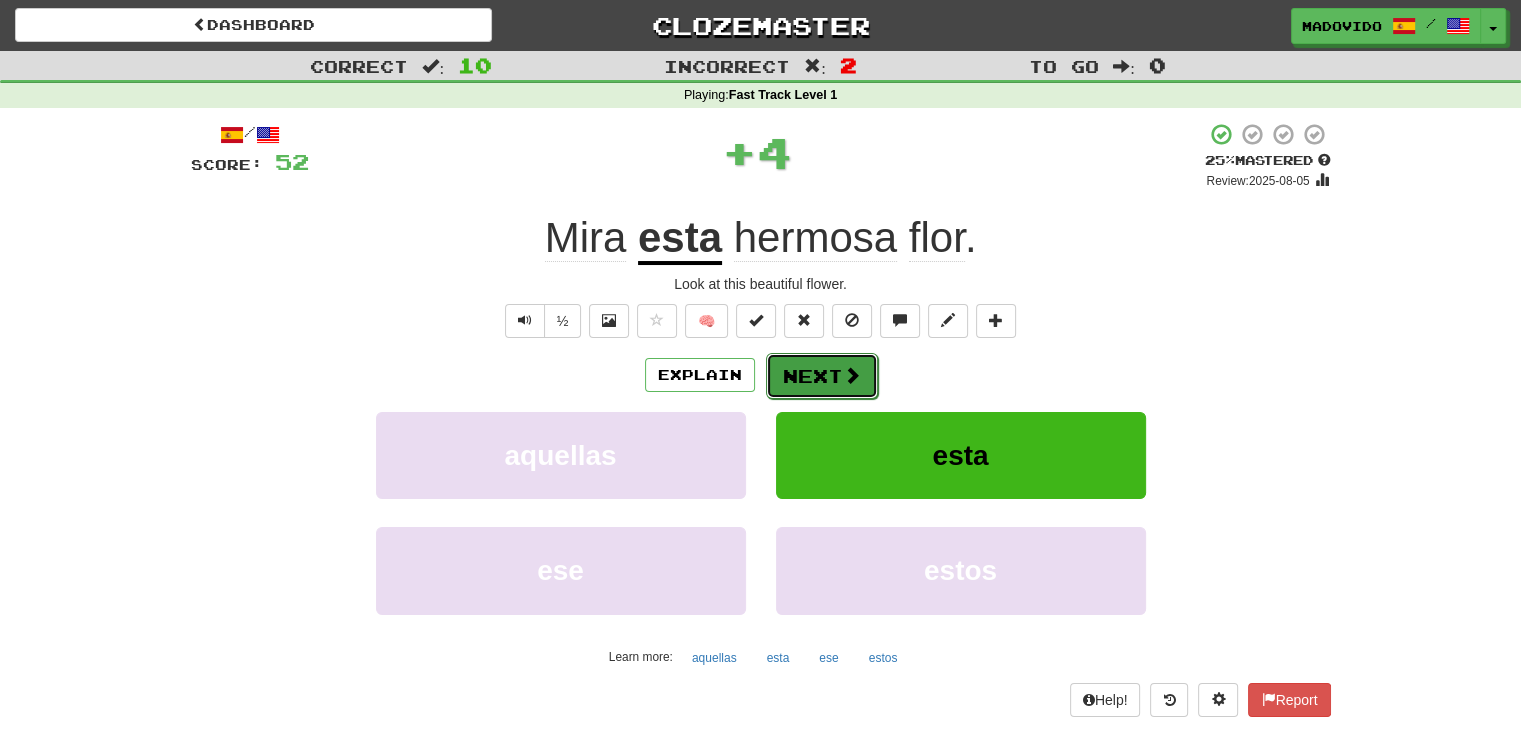 click on "Next" at bounding box center (822, 376) 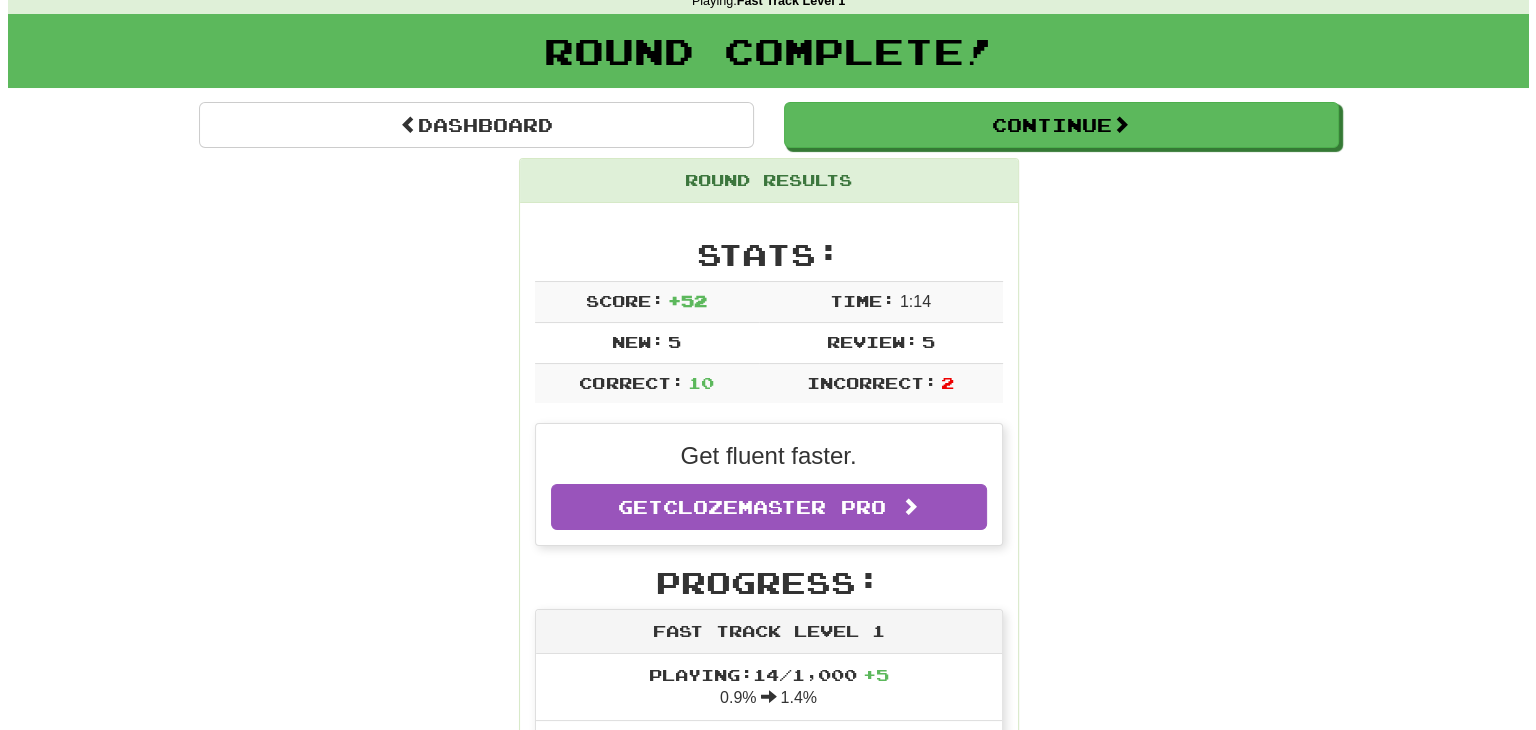 scroll, scrollTop: 0, scrollLeft: 0, axis: both 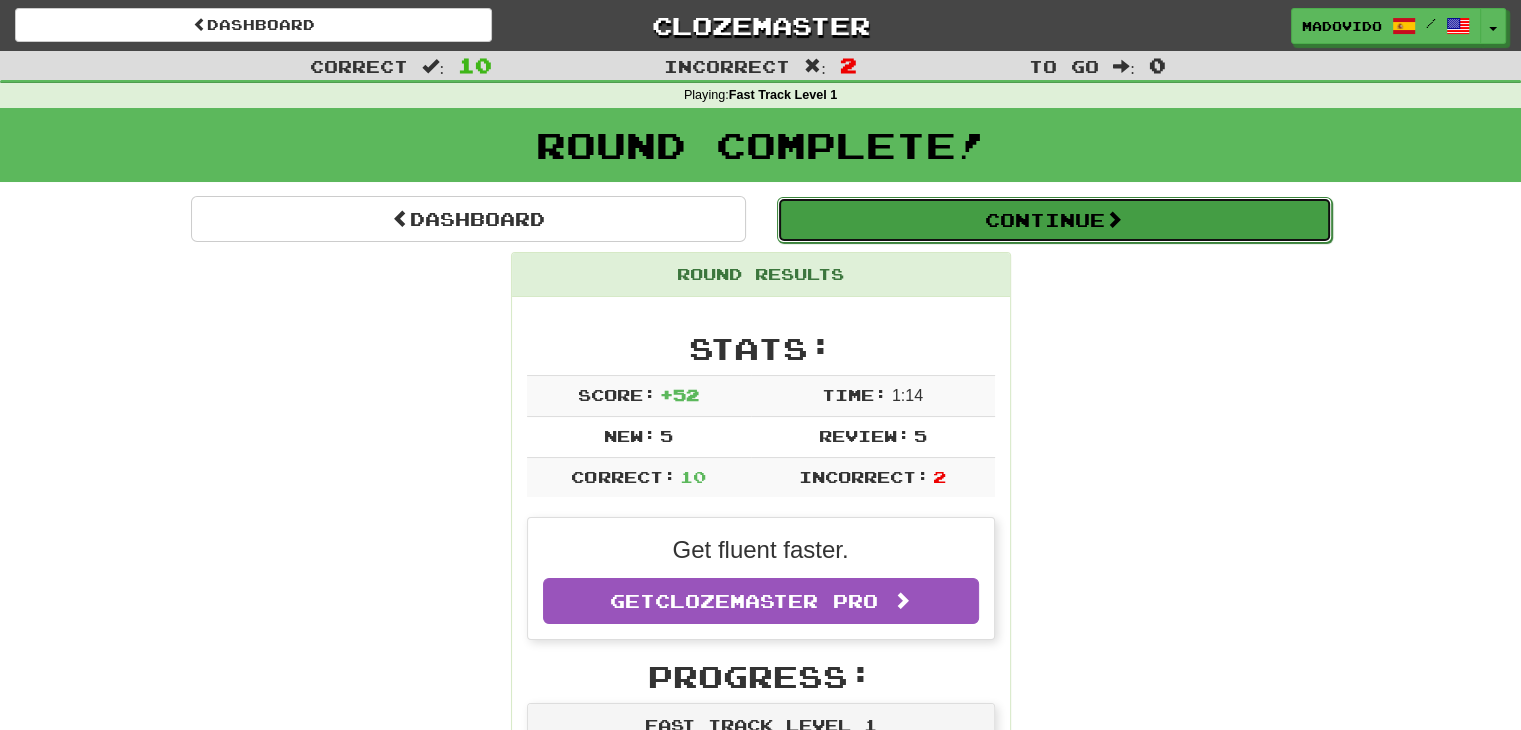 click on "Continue" at bounding box center (1054, 220) 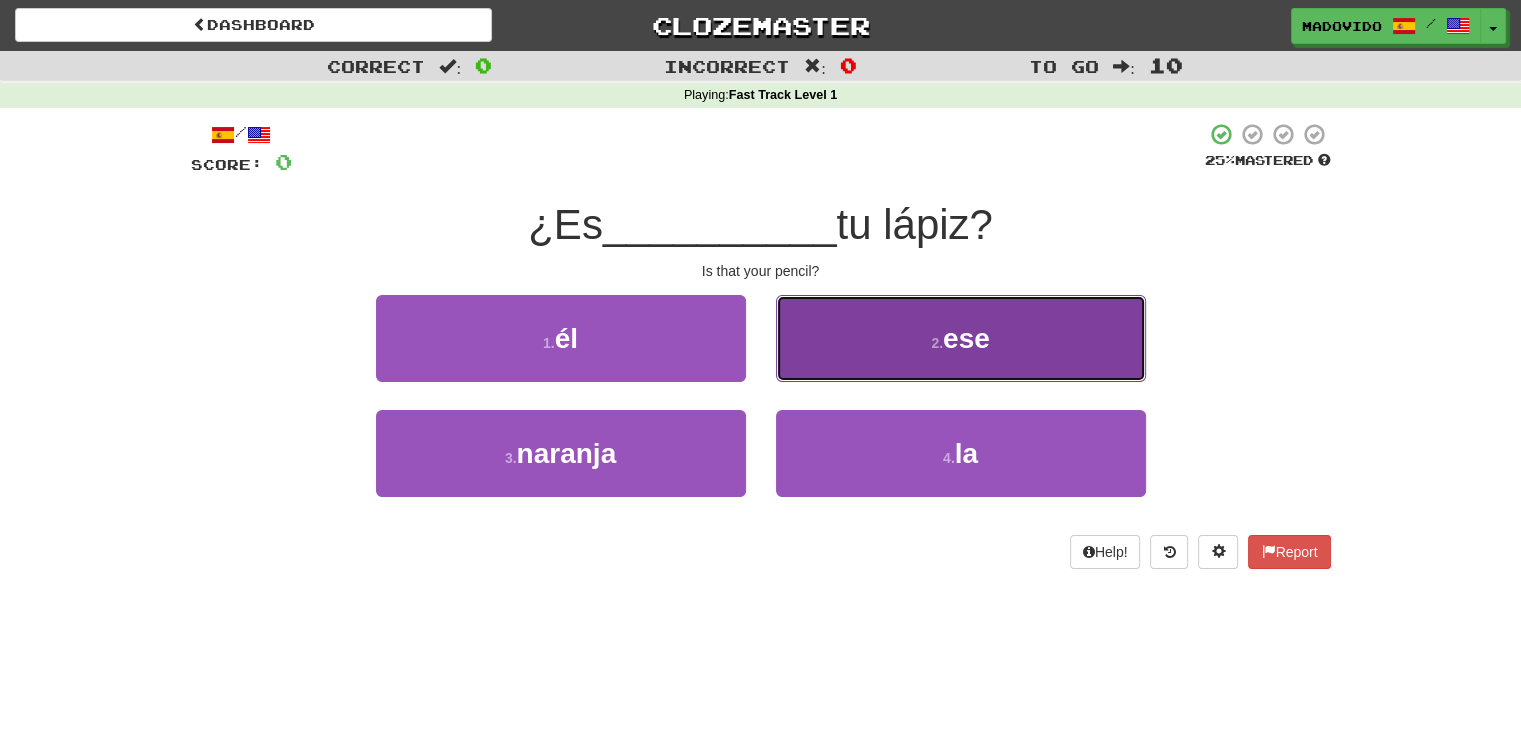 click on "ese" at bounding box center [966, 338] 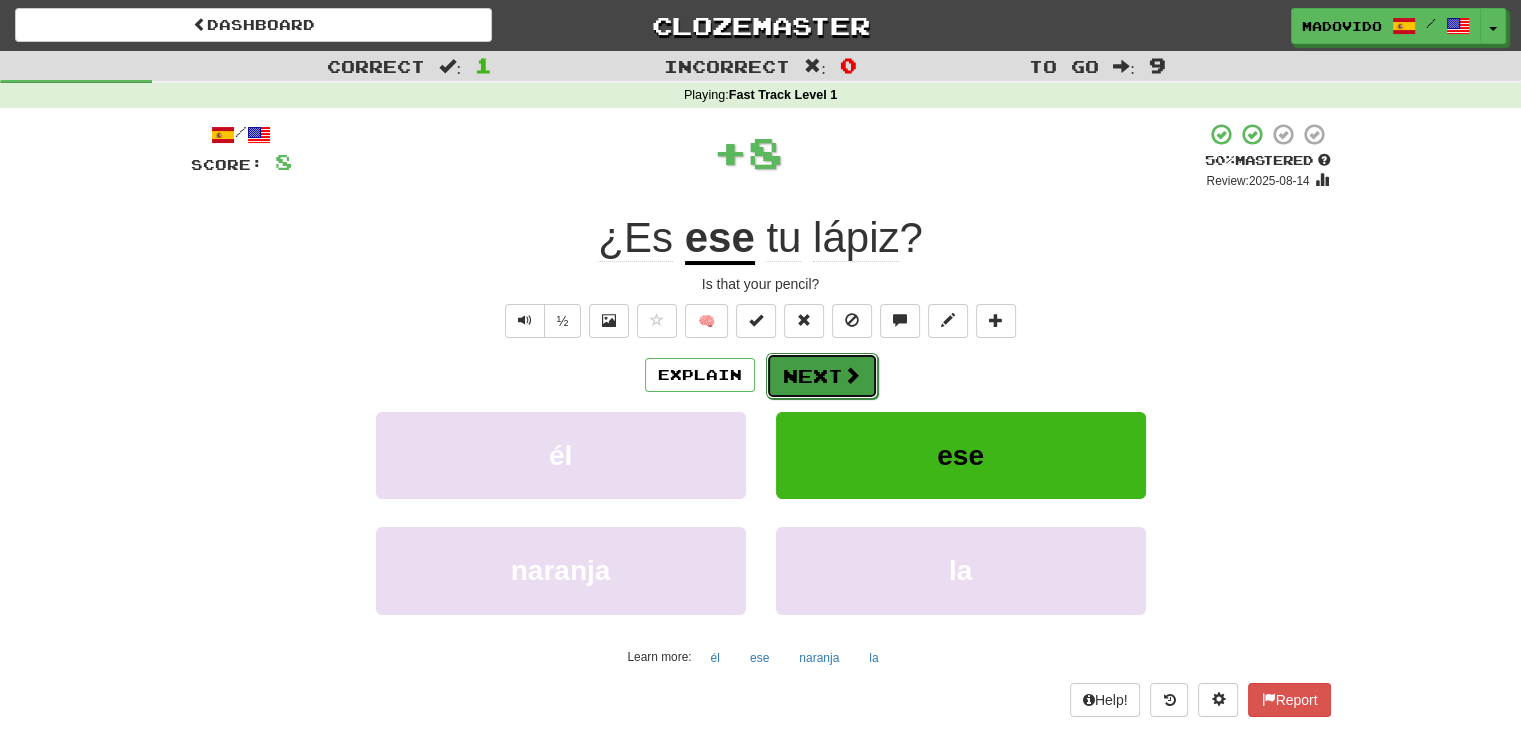 click on "Next" at bounding box center [822, 376] 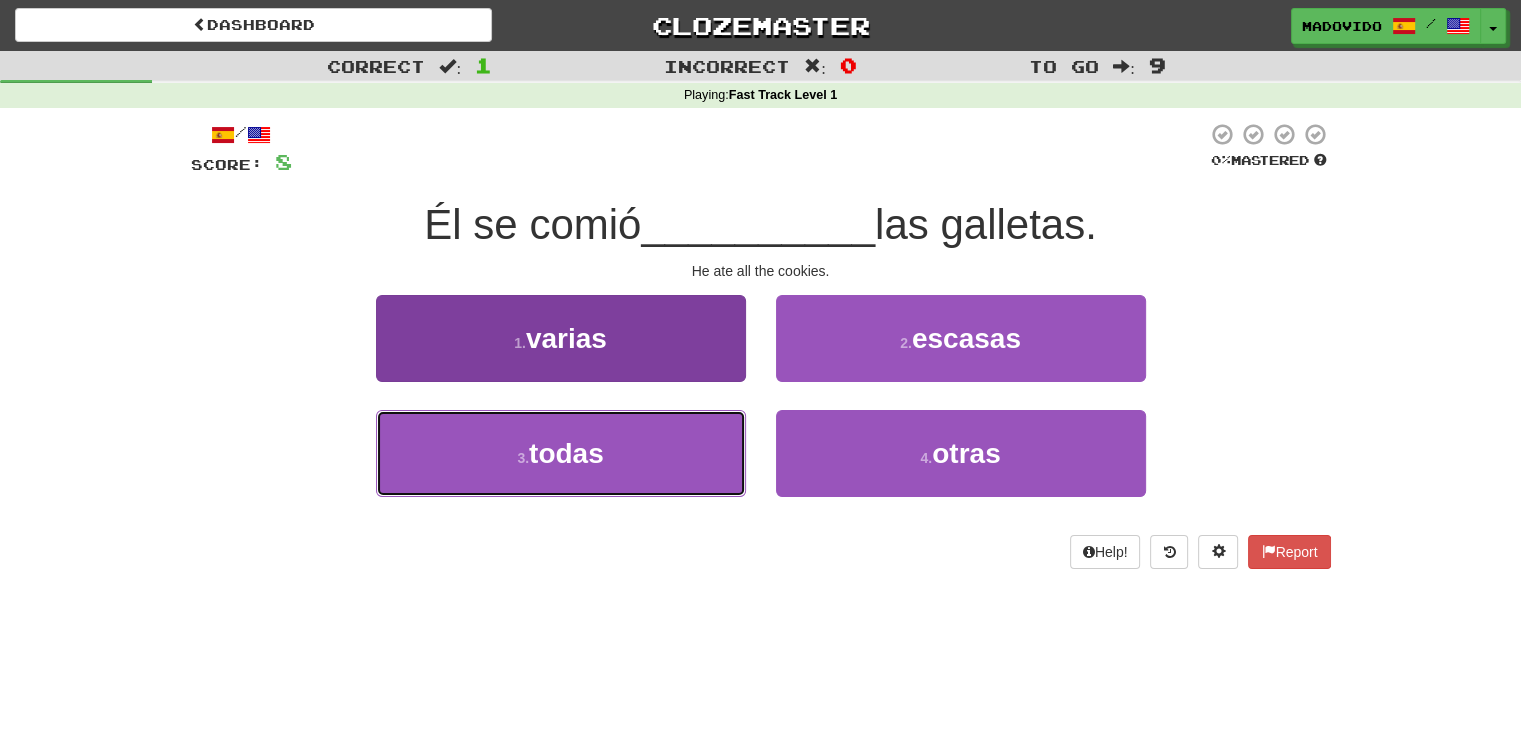 click on "3 .  todas" at bounding box center (561, 453) 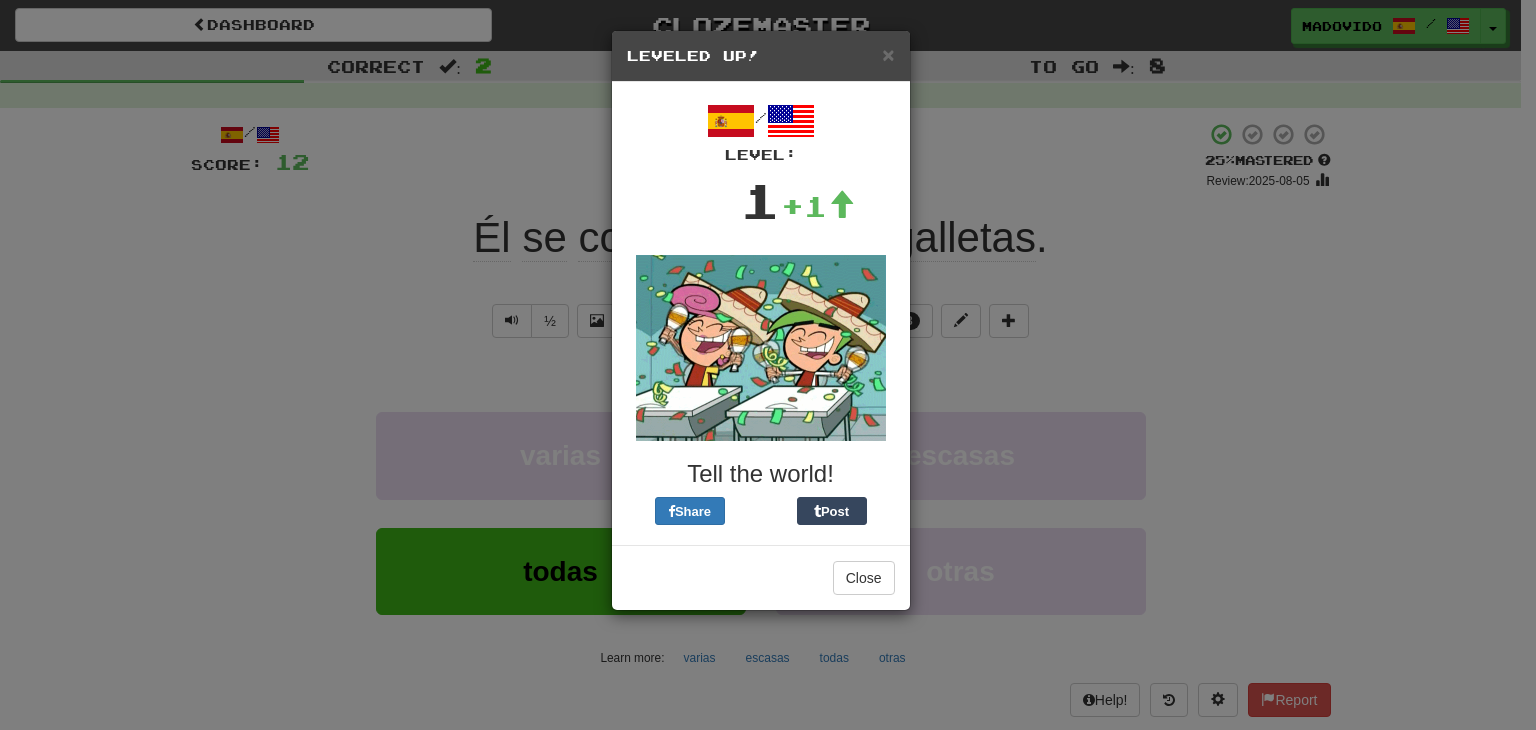 click on "Close" at bounding box center (761, 577) 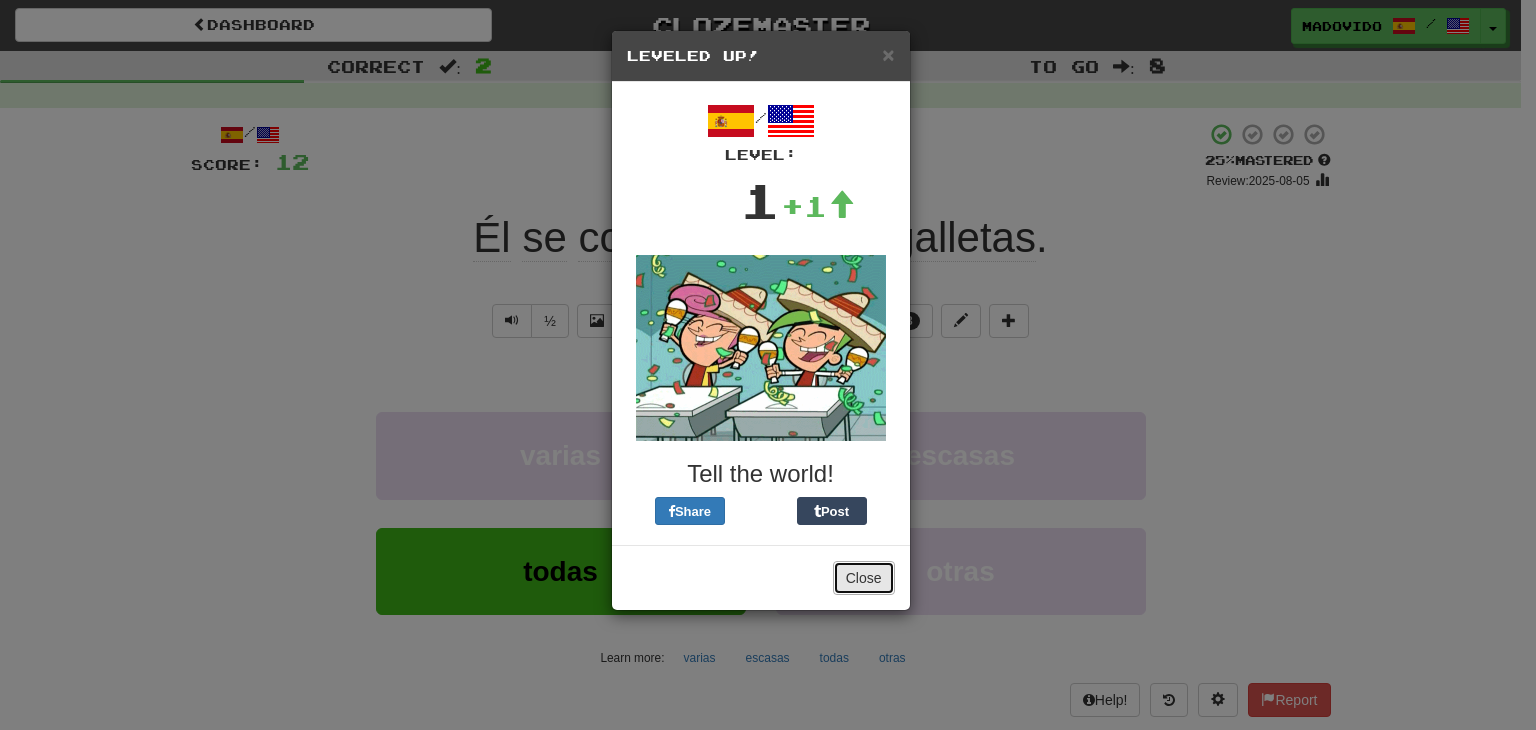 click on "Close" at bounding box center [864, 578] 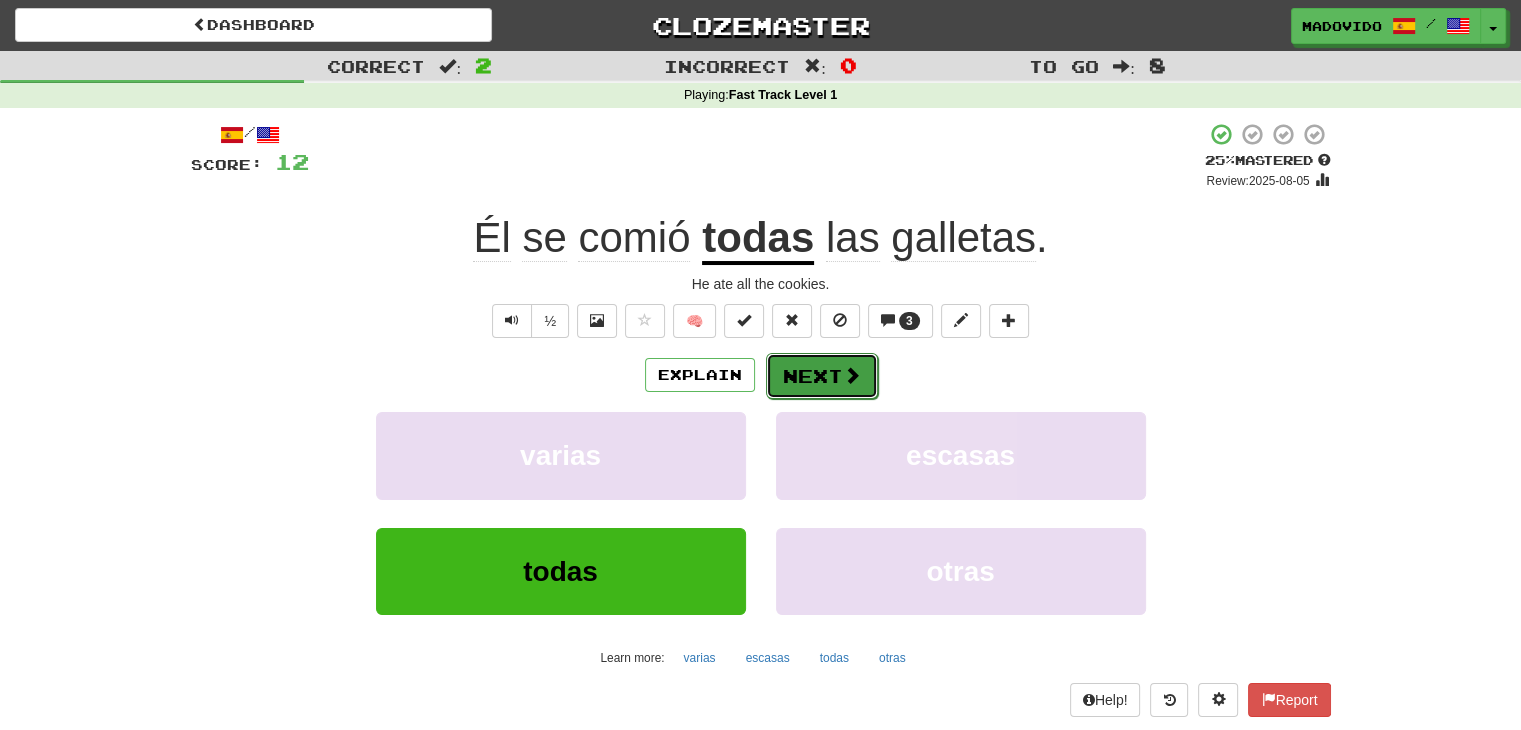 click on "Next" at bounding box center [822, 376] 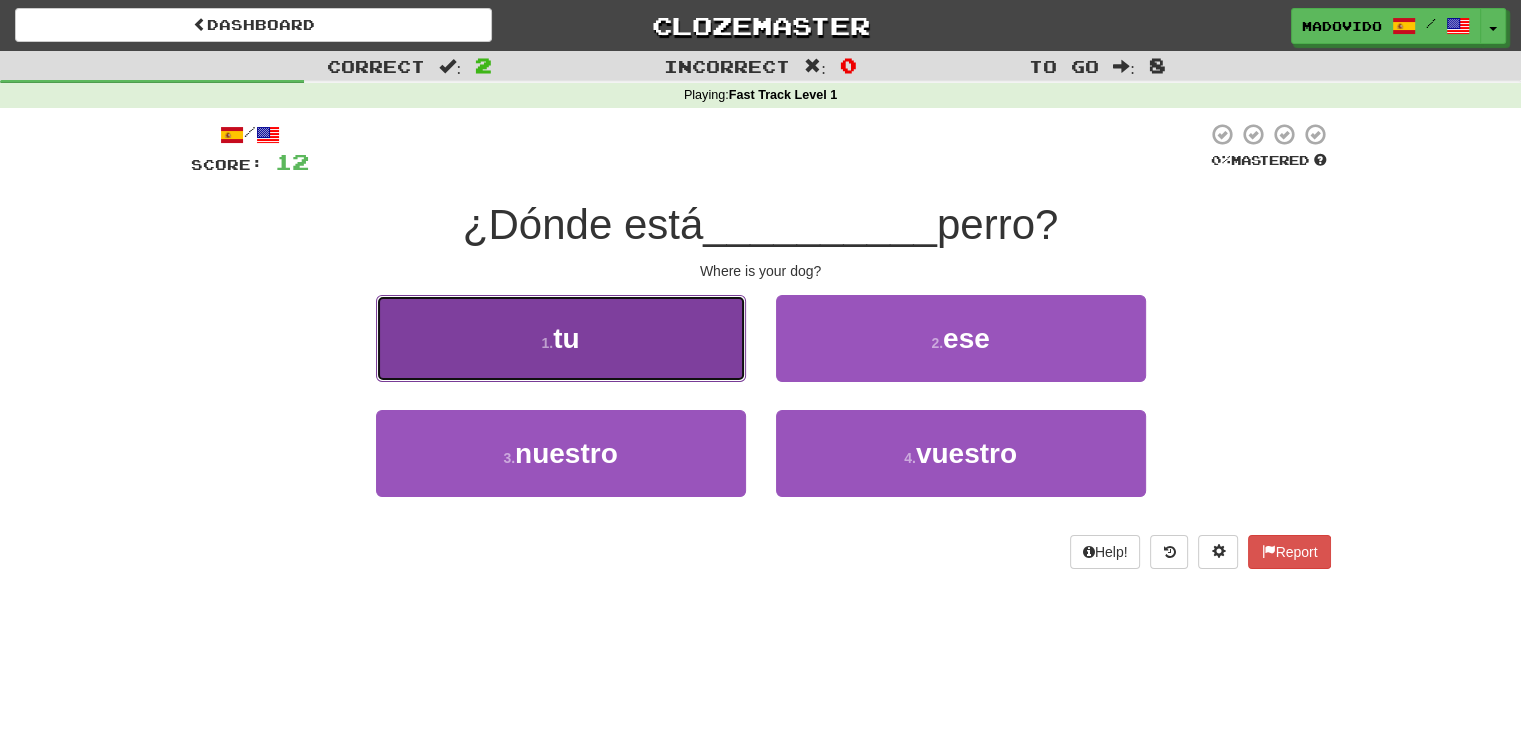 click on "1 .  tu" at bounding box center (561, 338) 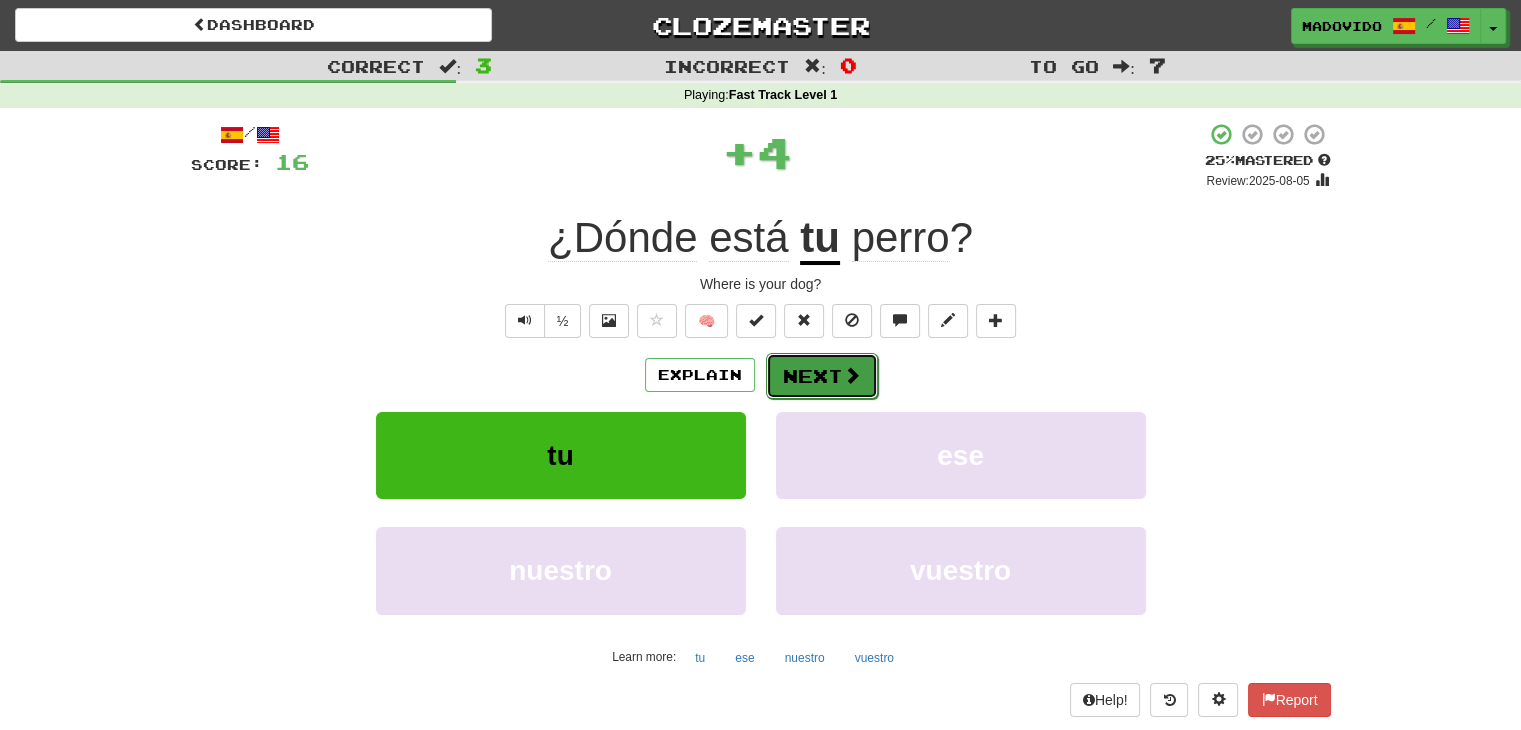 click on "Next" at bounding box center (822, 376) 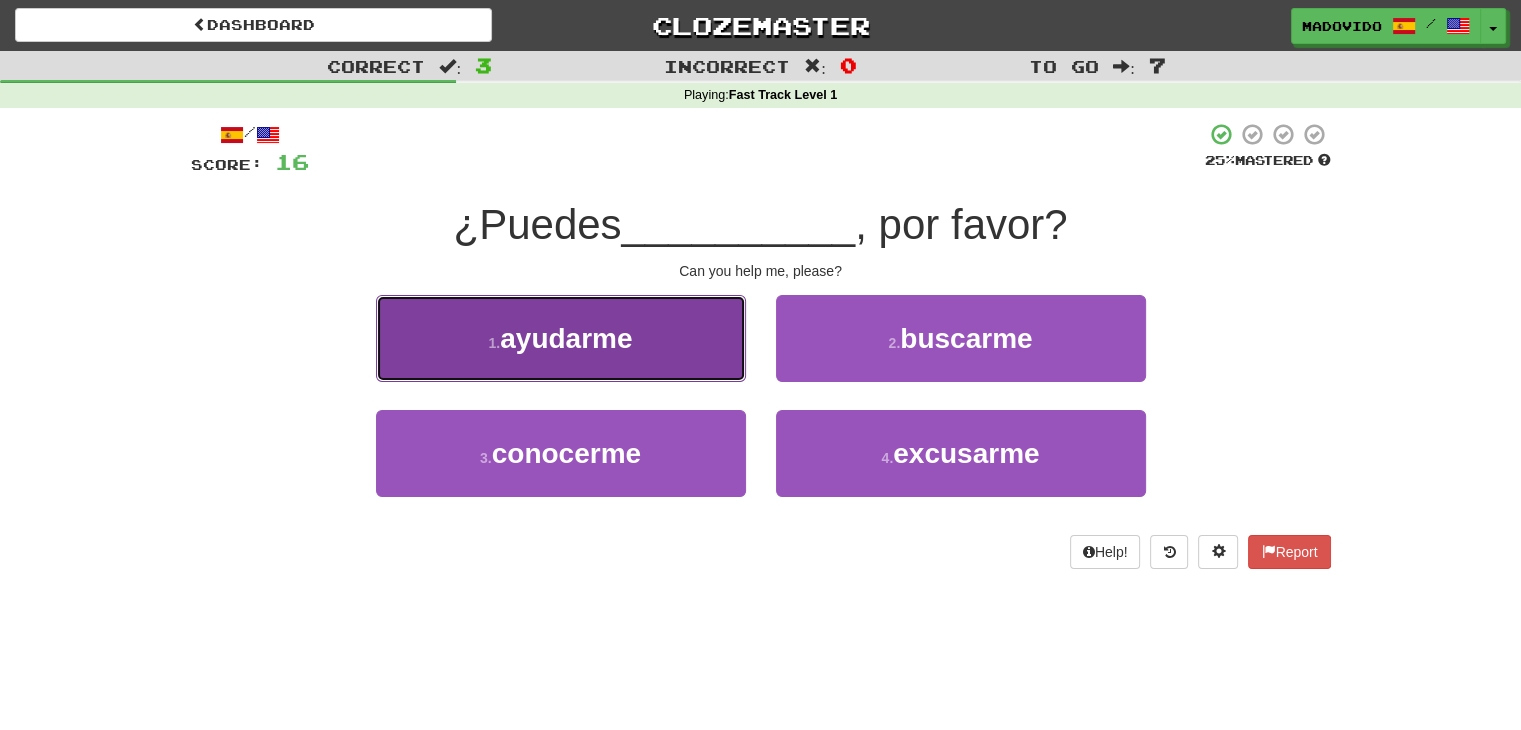click on "ayudarme" at bounding box center [566, 338] 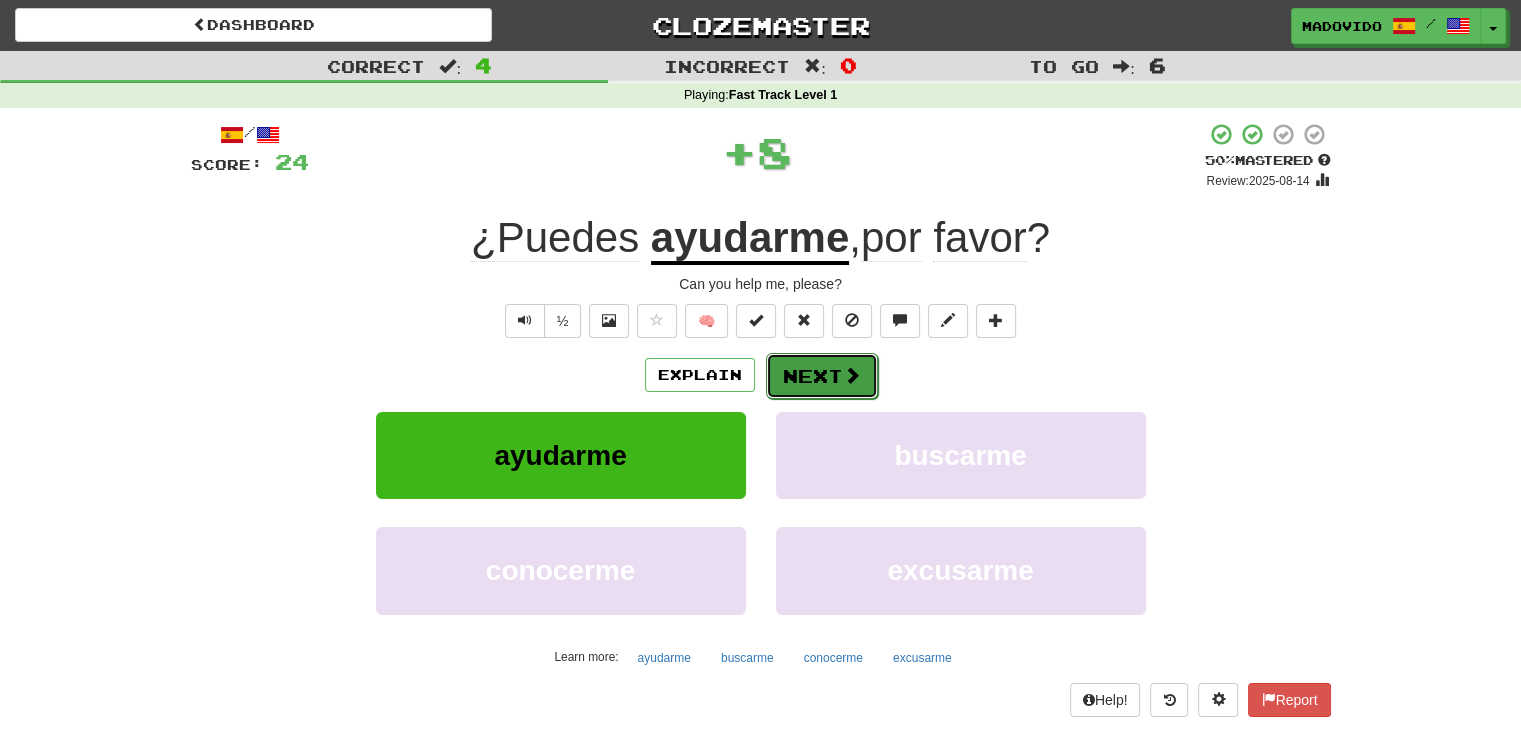 click on "Next" at bounding box center [822, 376] 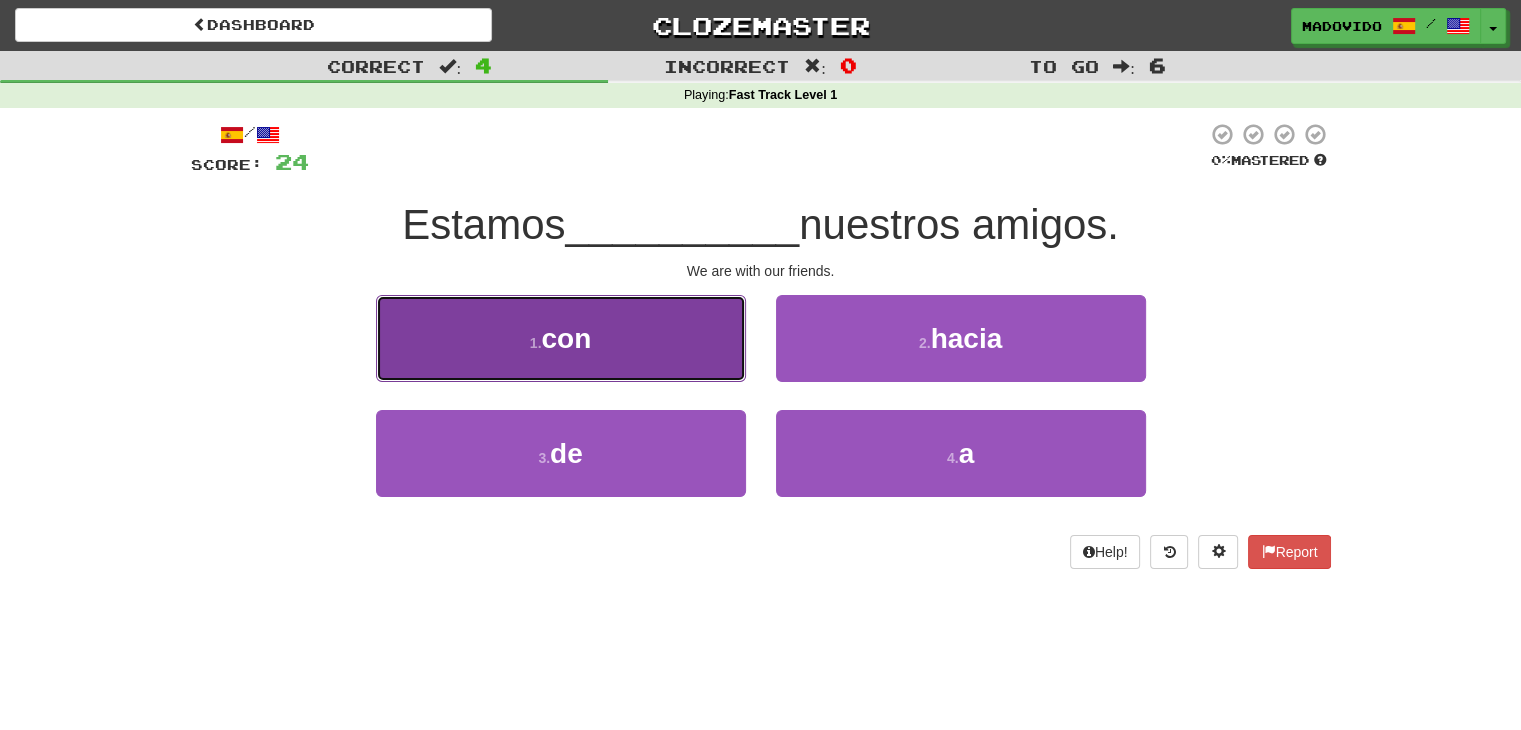click on "1 .  con" at bounding box center (561, 338) 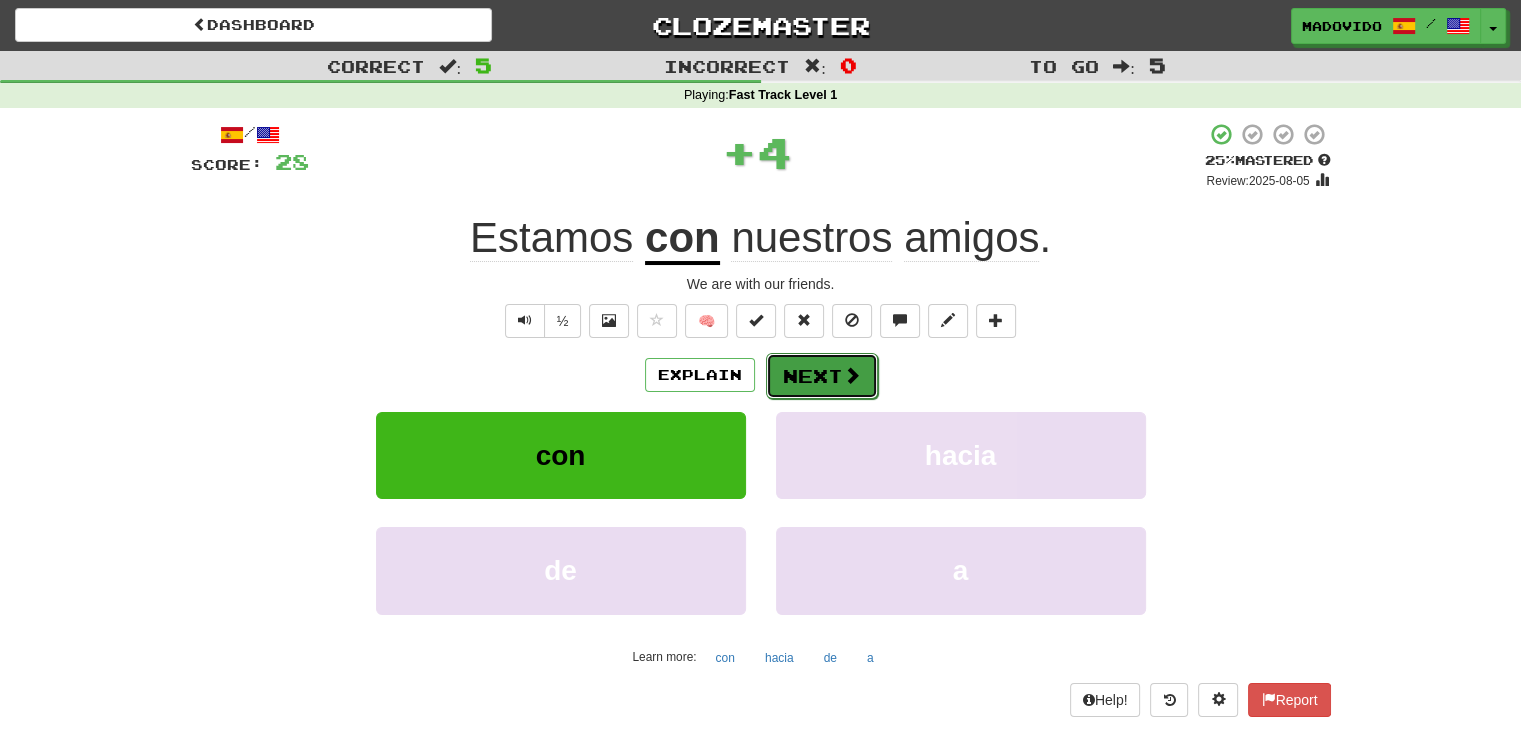 click on "Next" at bounding box center (822, 376) 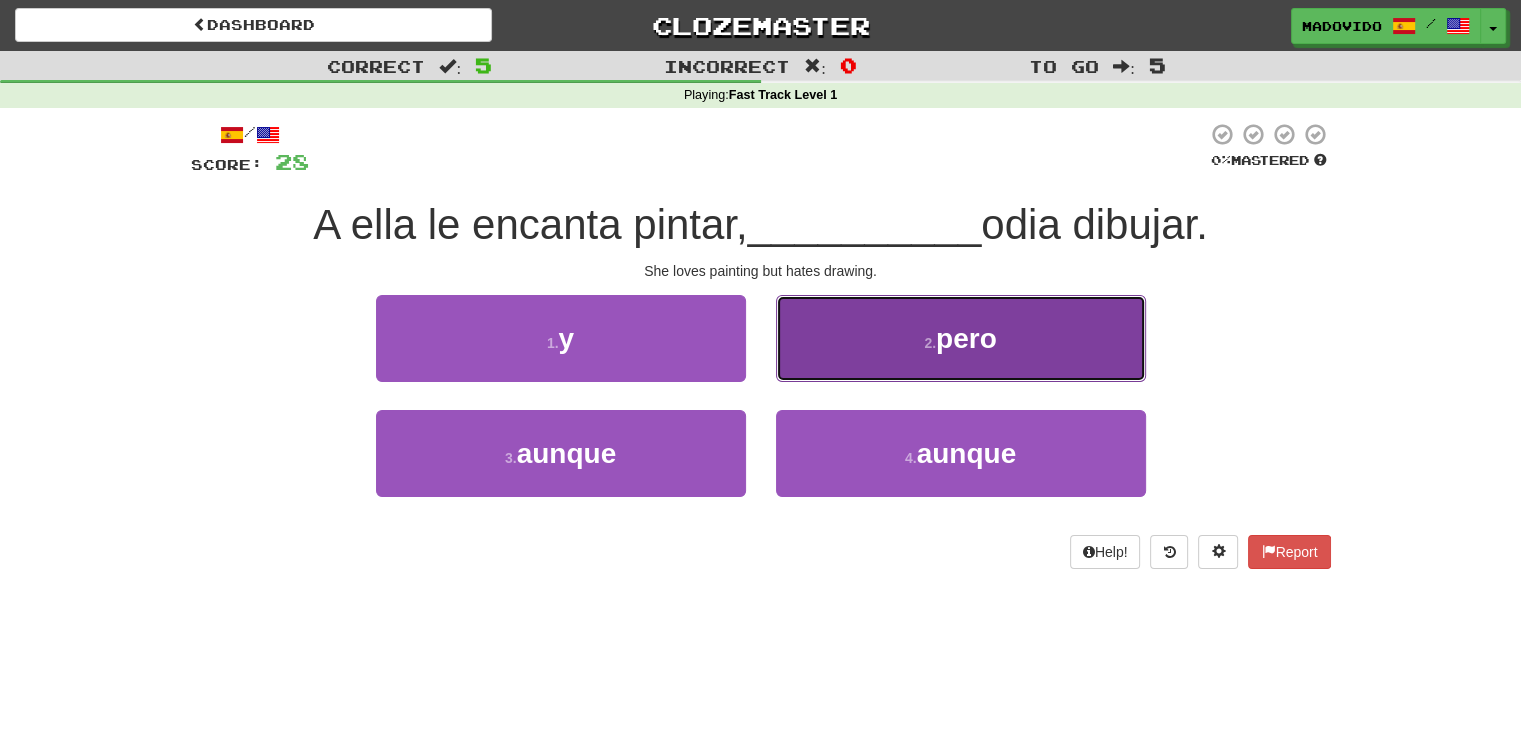 click on "2 ." at bounding box center [930, 343] 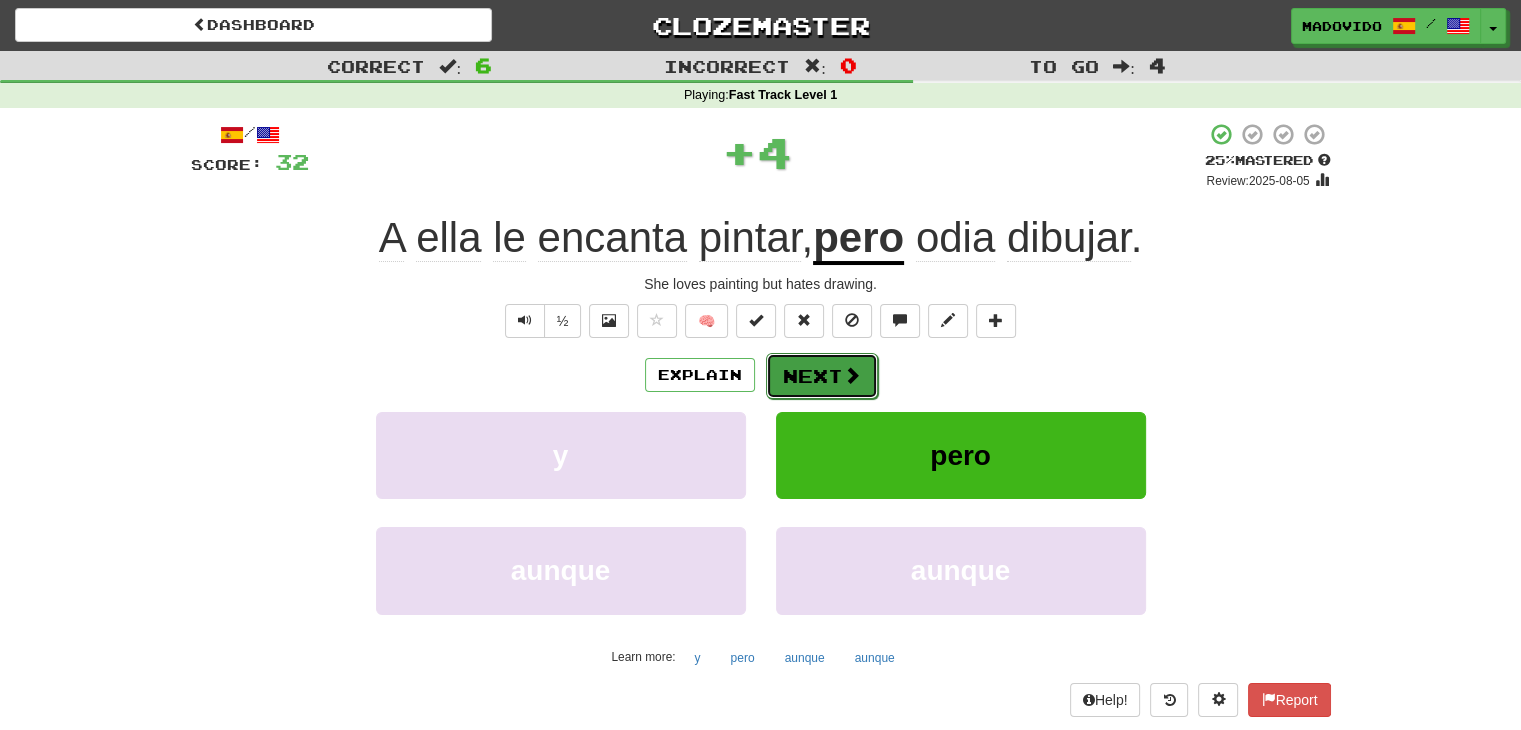 click on "Next" at bounding box center (822, 376) 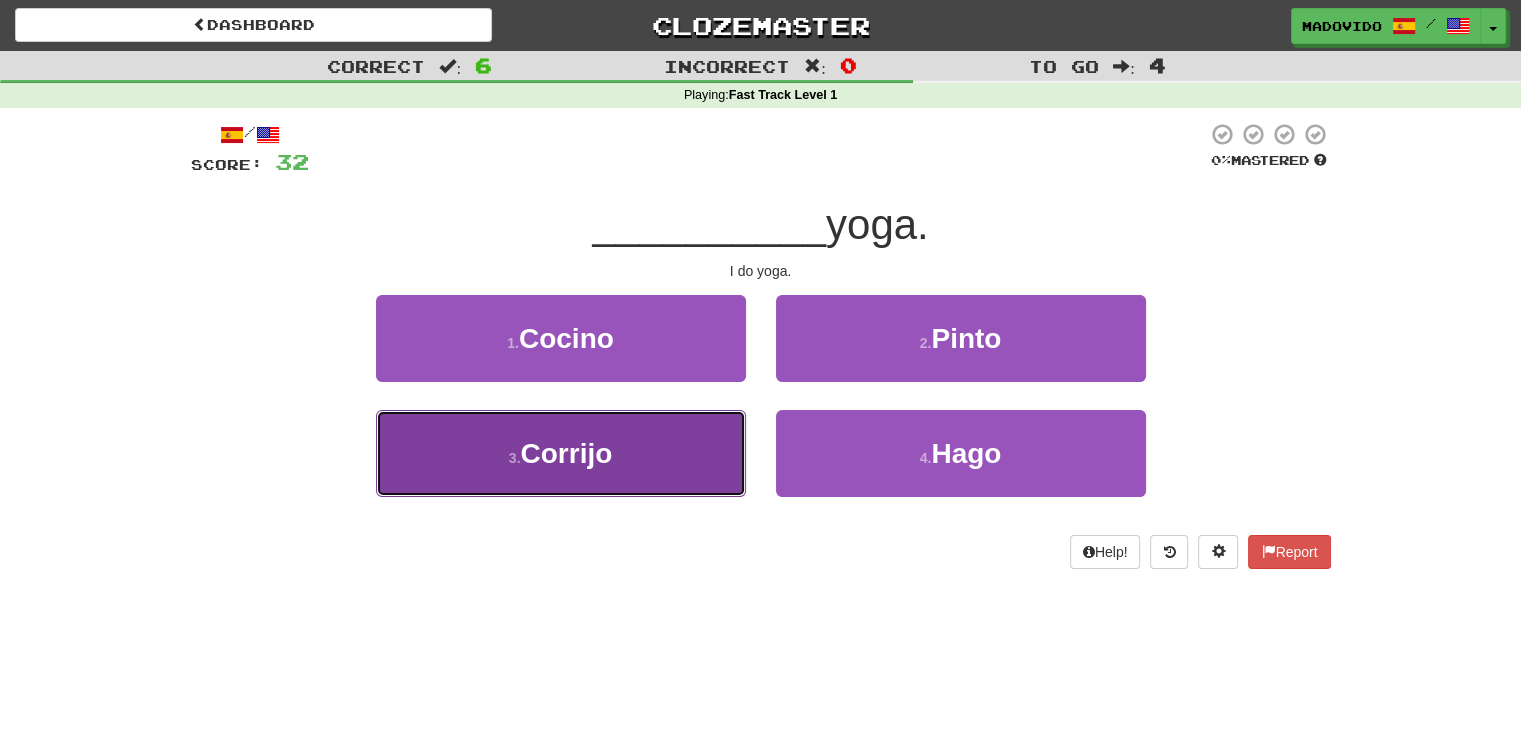 click on "Corrijo" at bounding box center [566, 453] 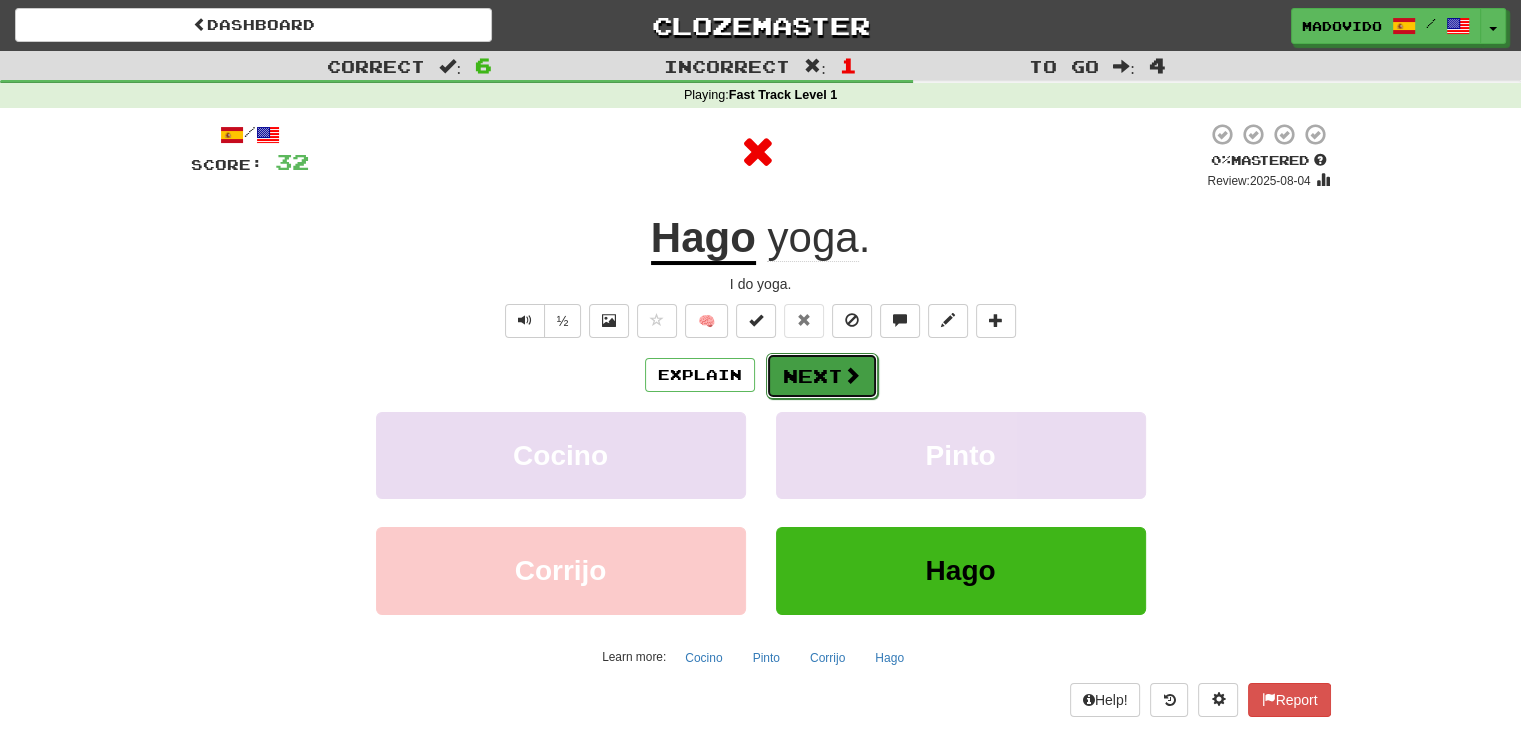 click on "Next" at bounding box center (822, 376) 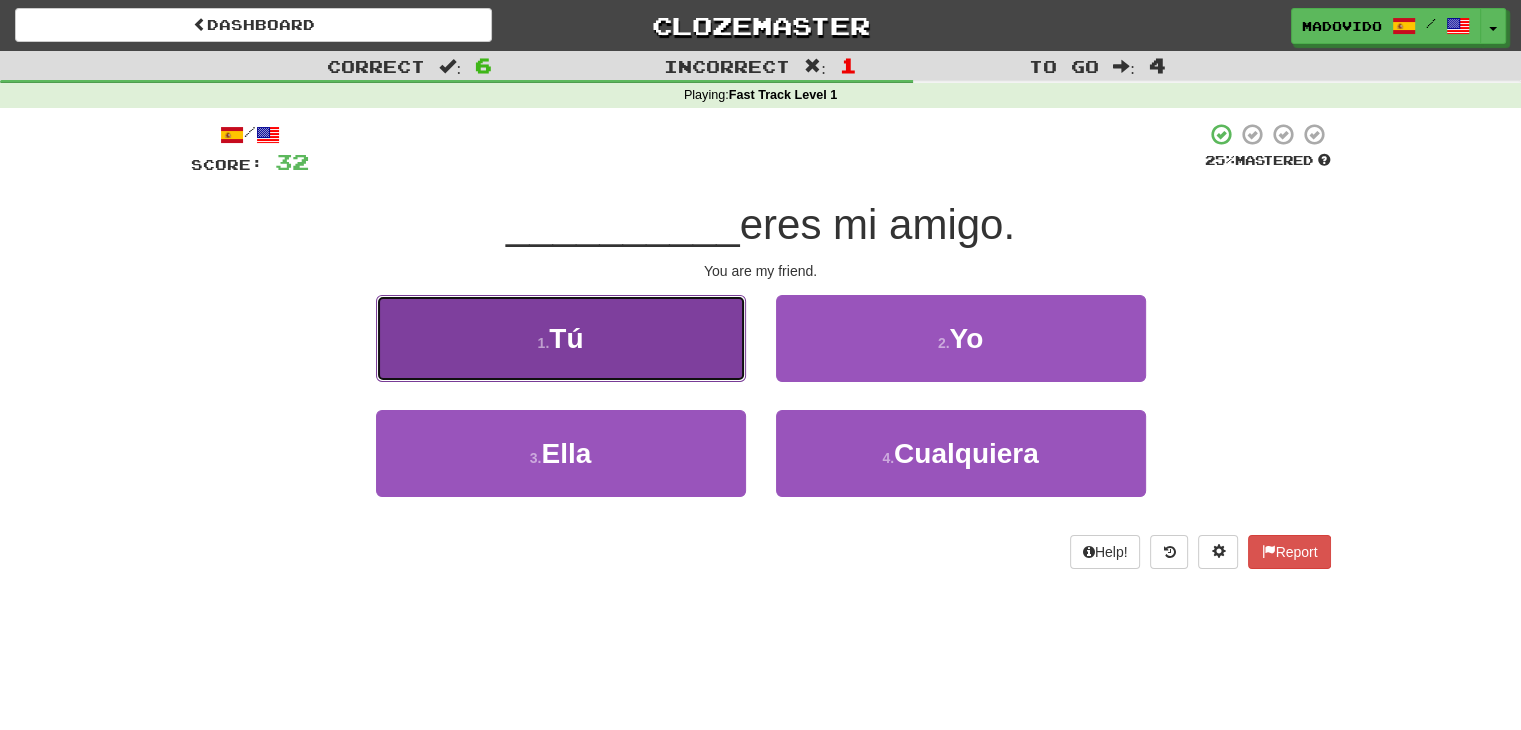 click on "1 .  Tú" at bounding box center (561, 338) 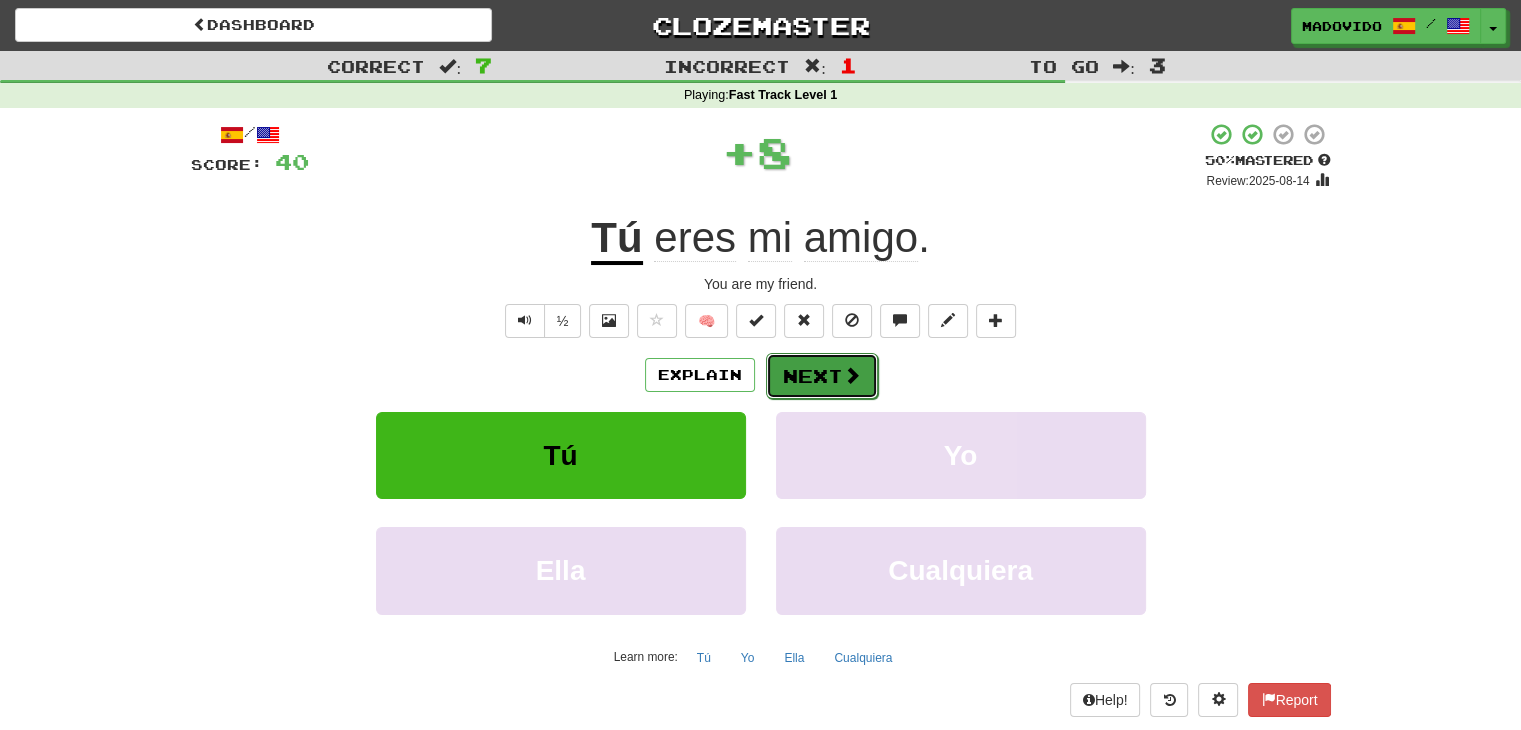 click on "Next" at bounding box center (822, 376) 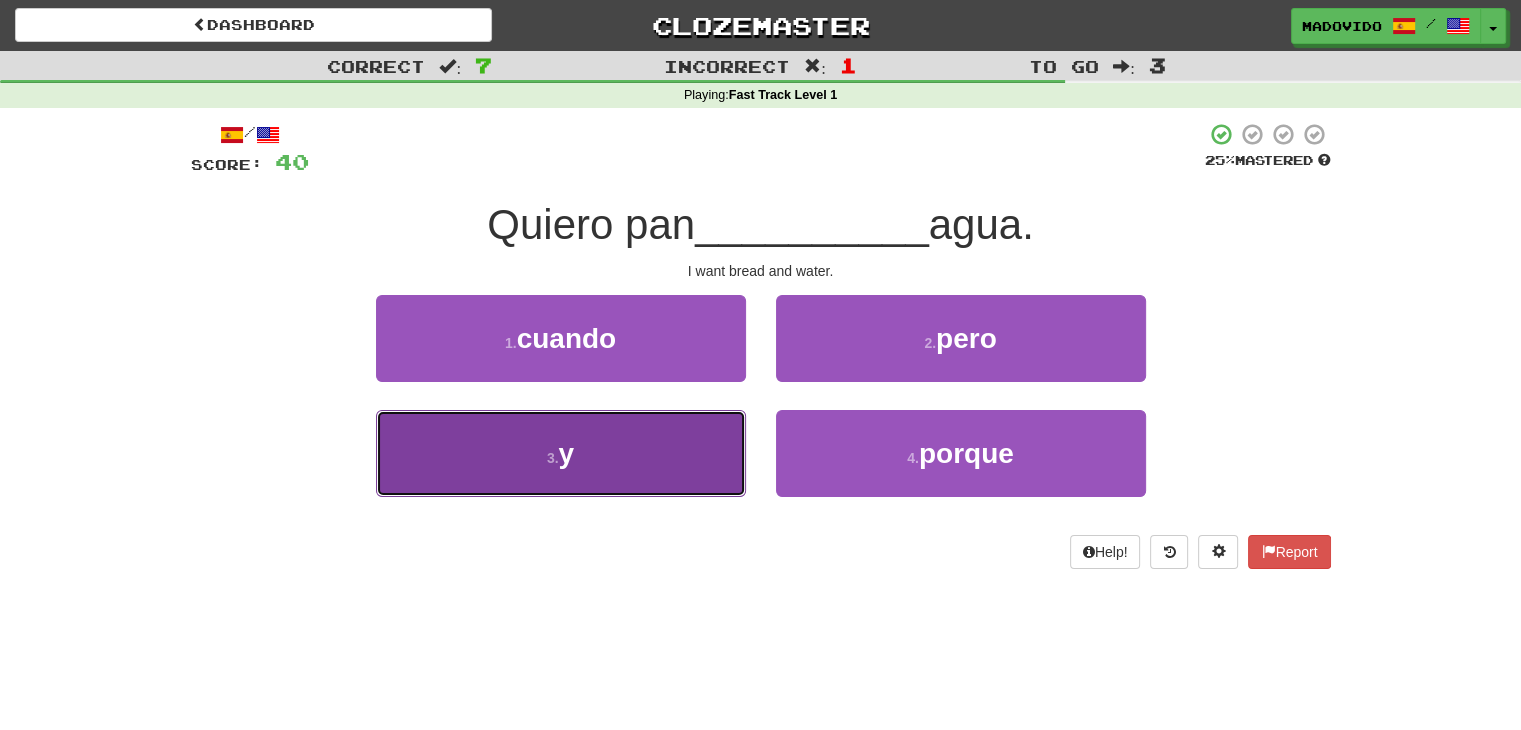 click on "3 .  y" at bounding box center [561, 453] 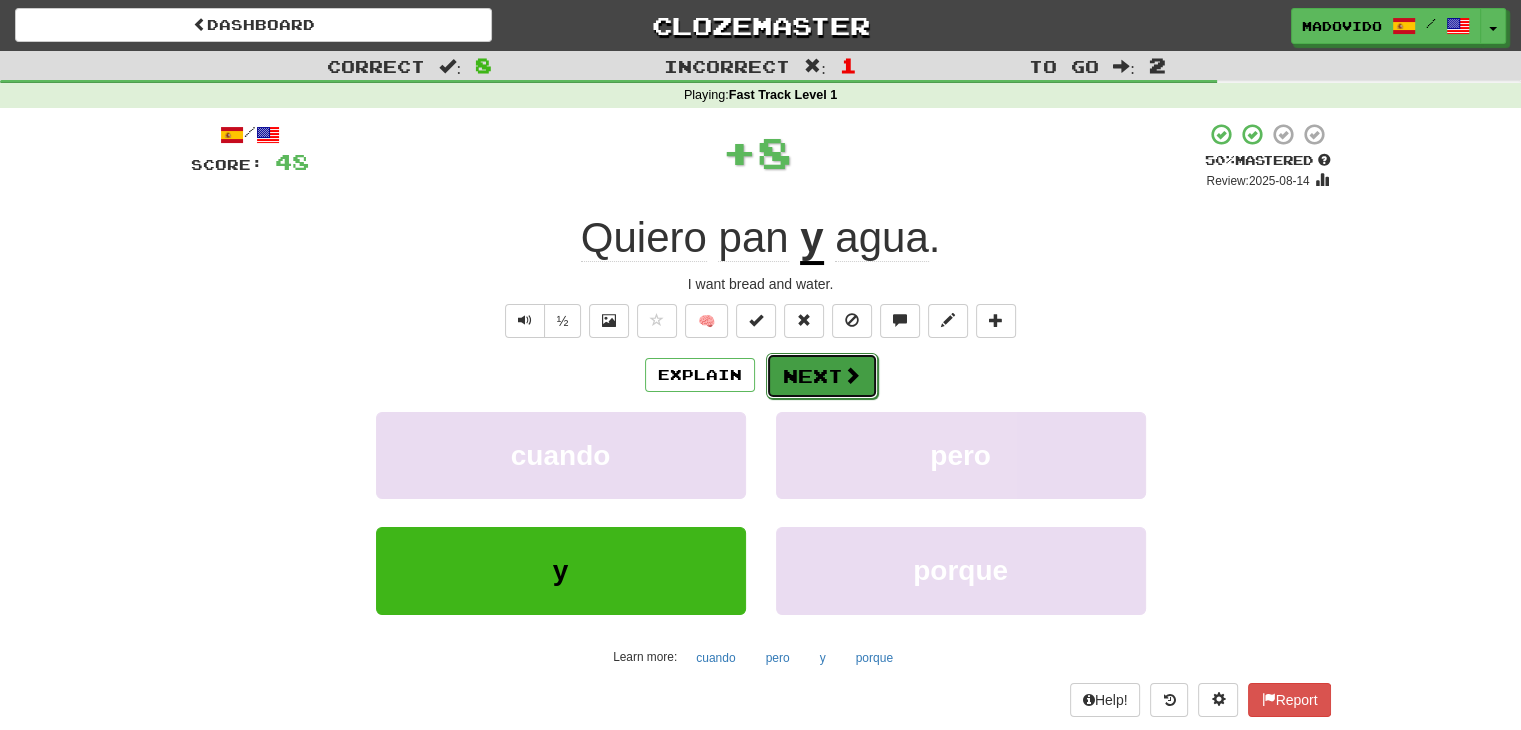 click on "Next" at bounding box center [822, 376] 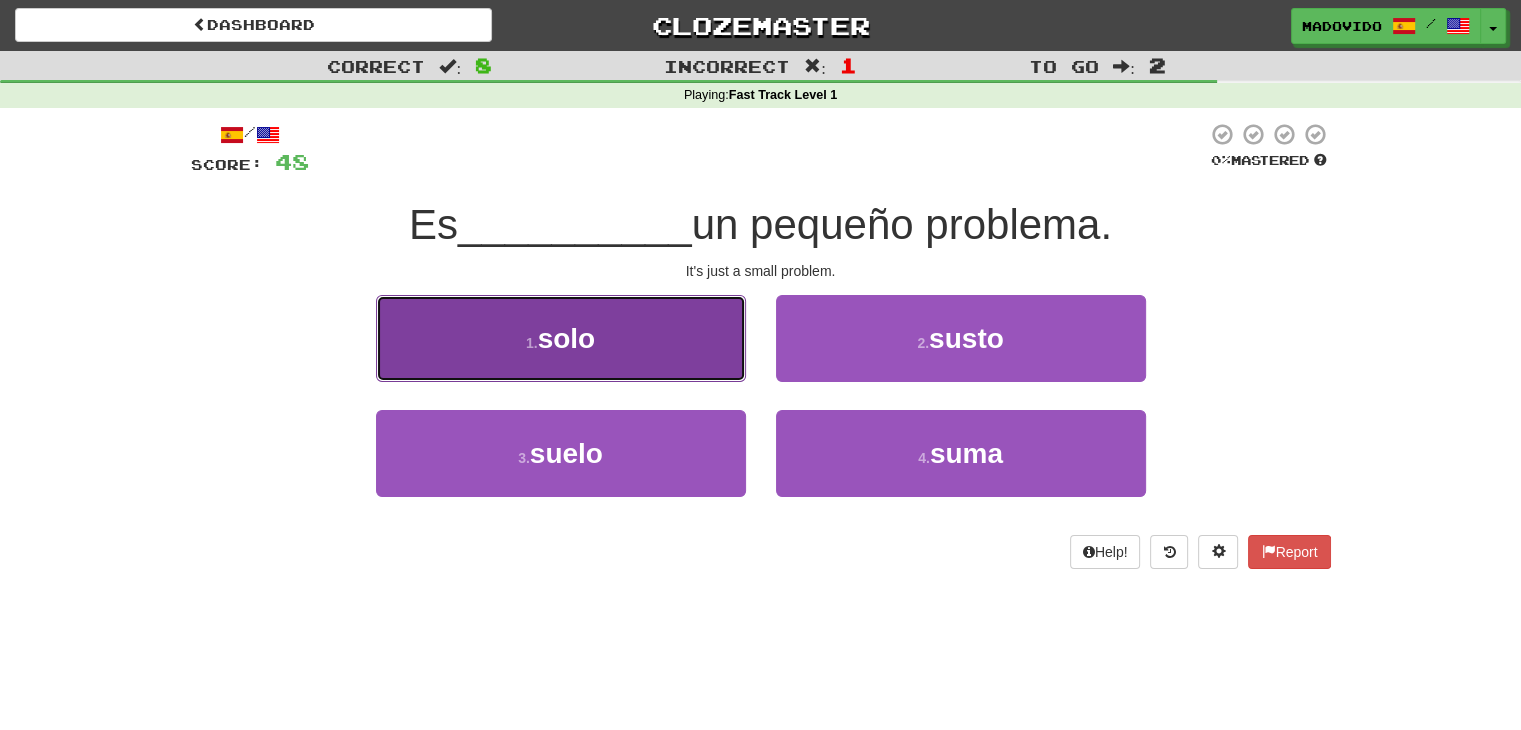 click on "1 .  solo" at bounding box center (561, 338) 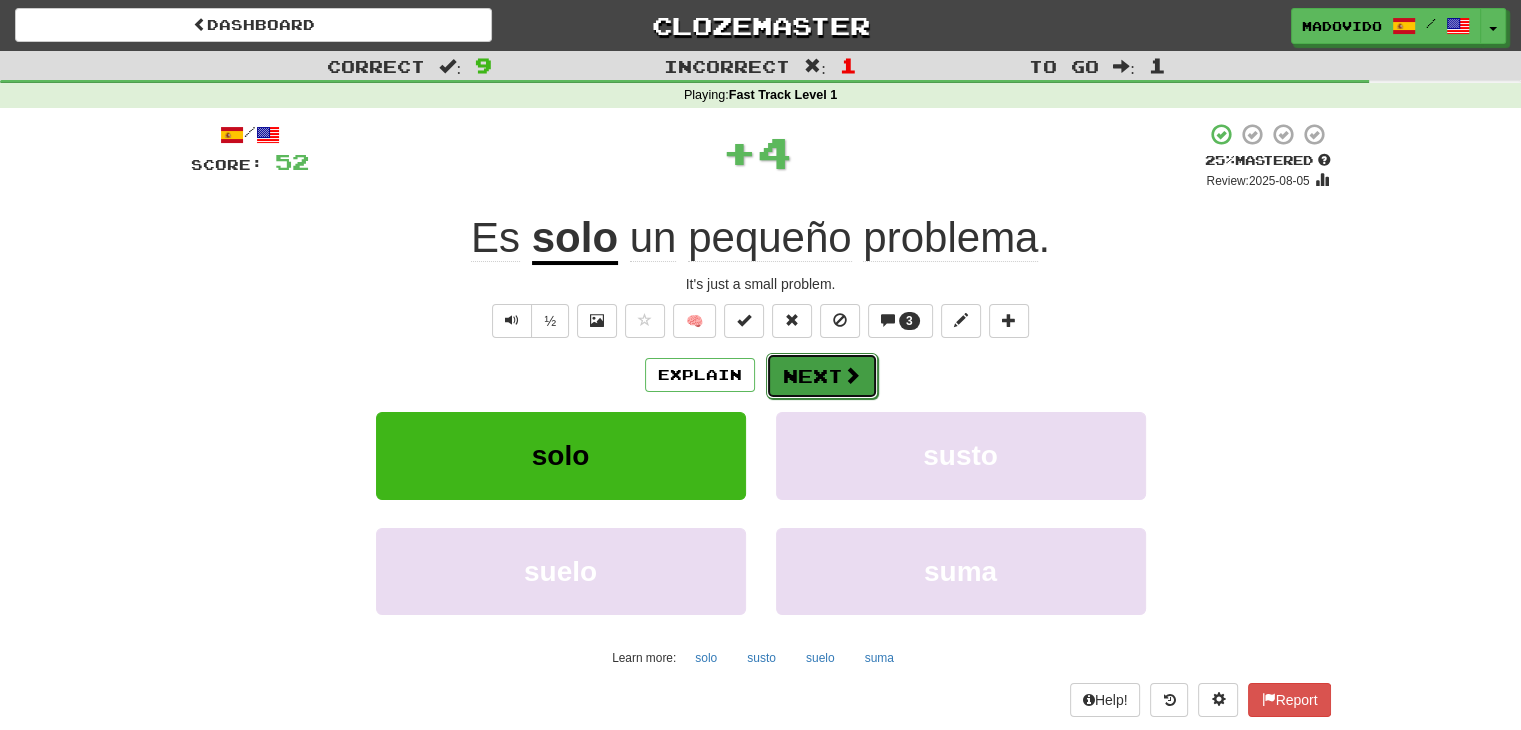 click on "Next" at bounding box center [822, 376] 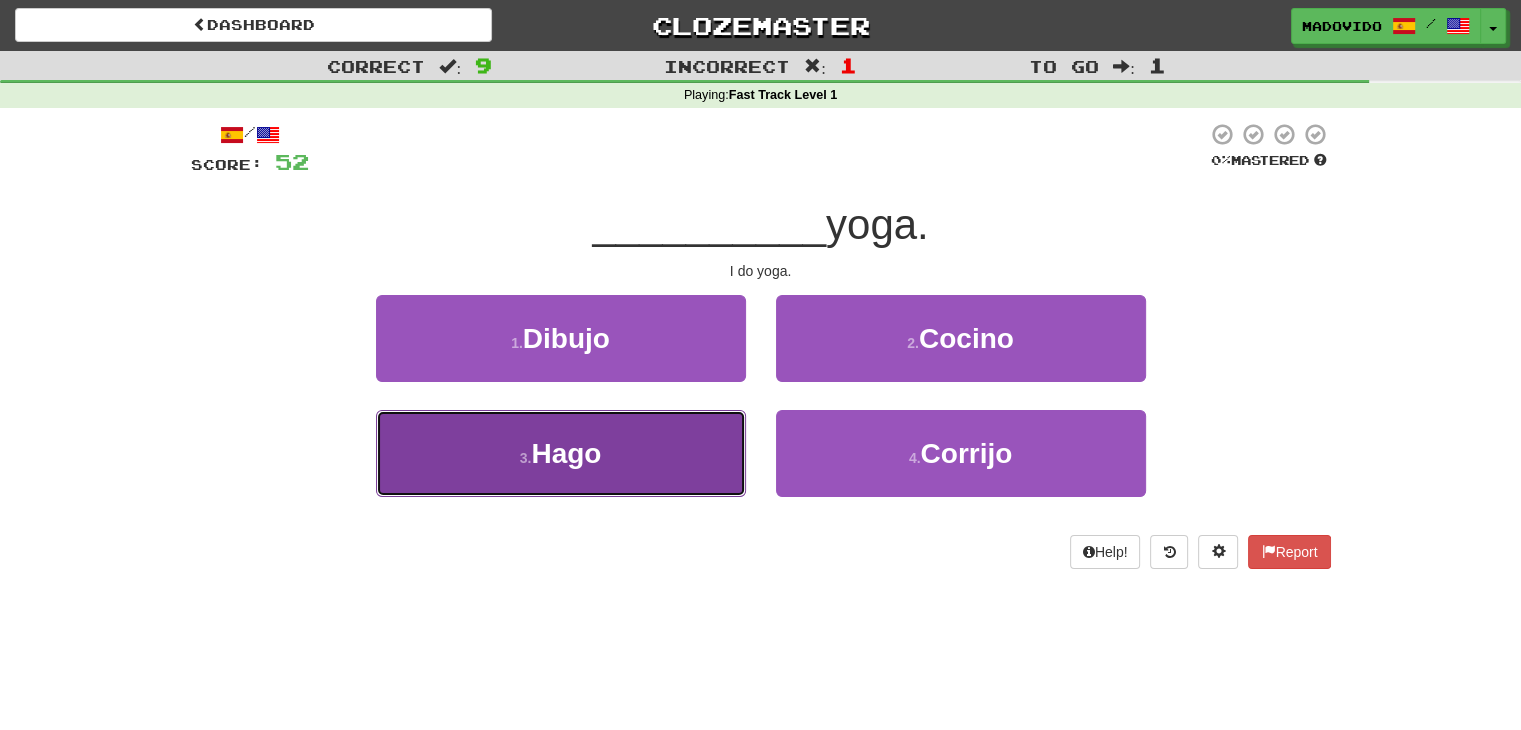 click on "Hago" at bounding box center (566, 453) 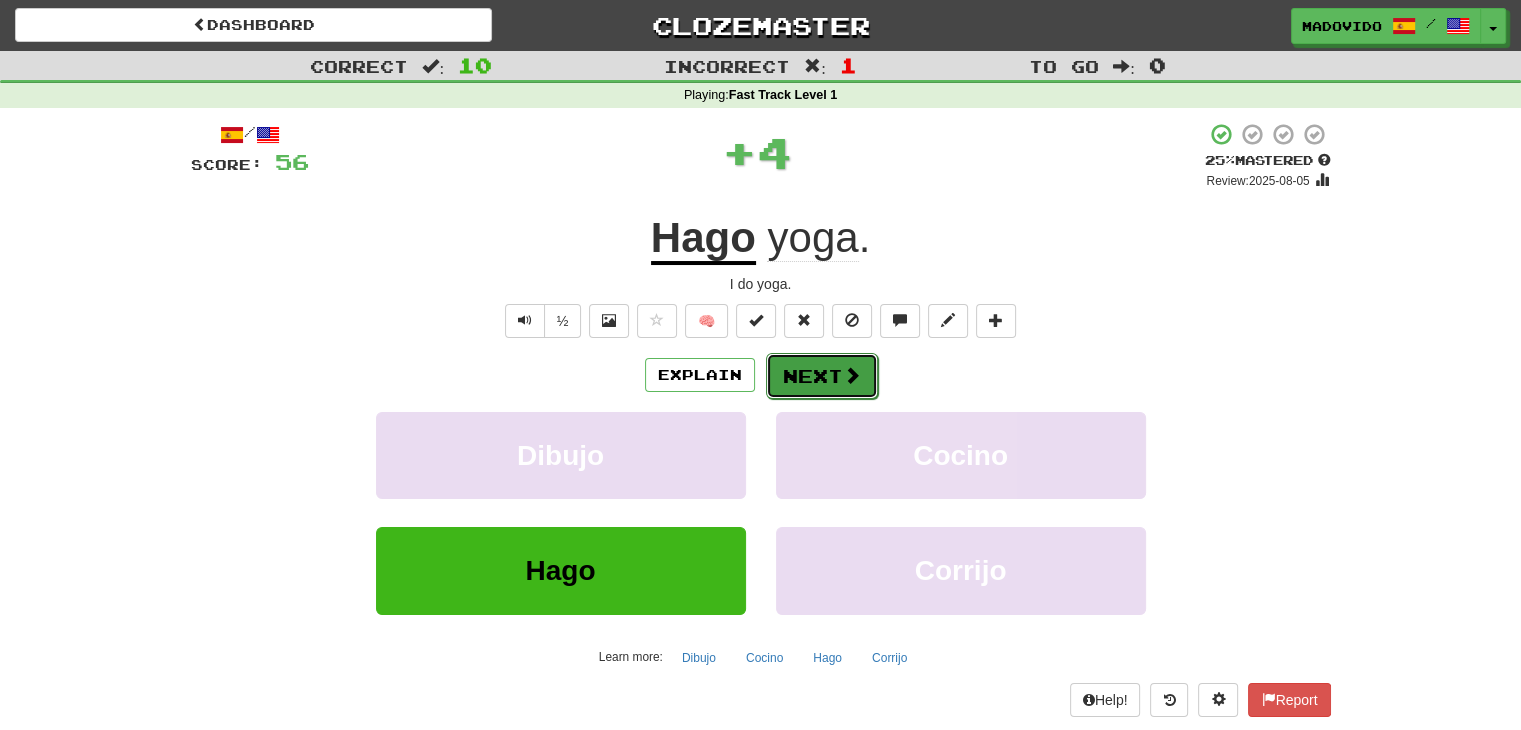 click on "Next" at bounding box center [822, 376] 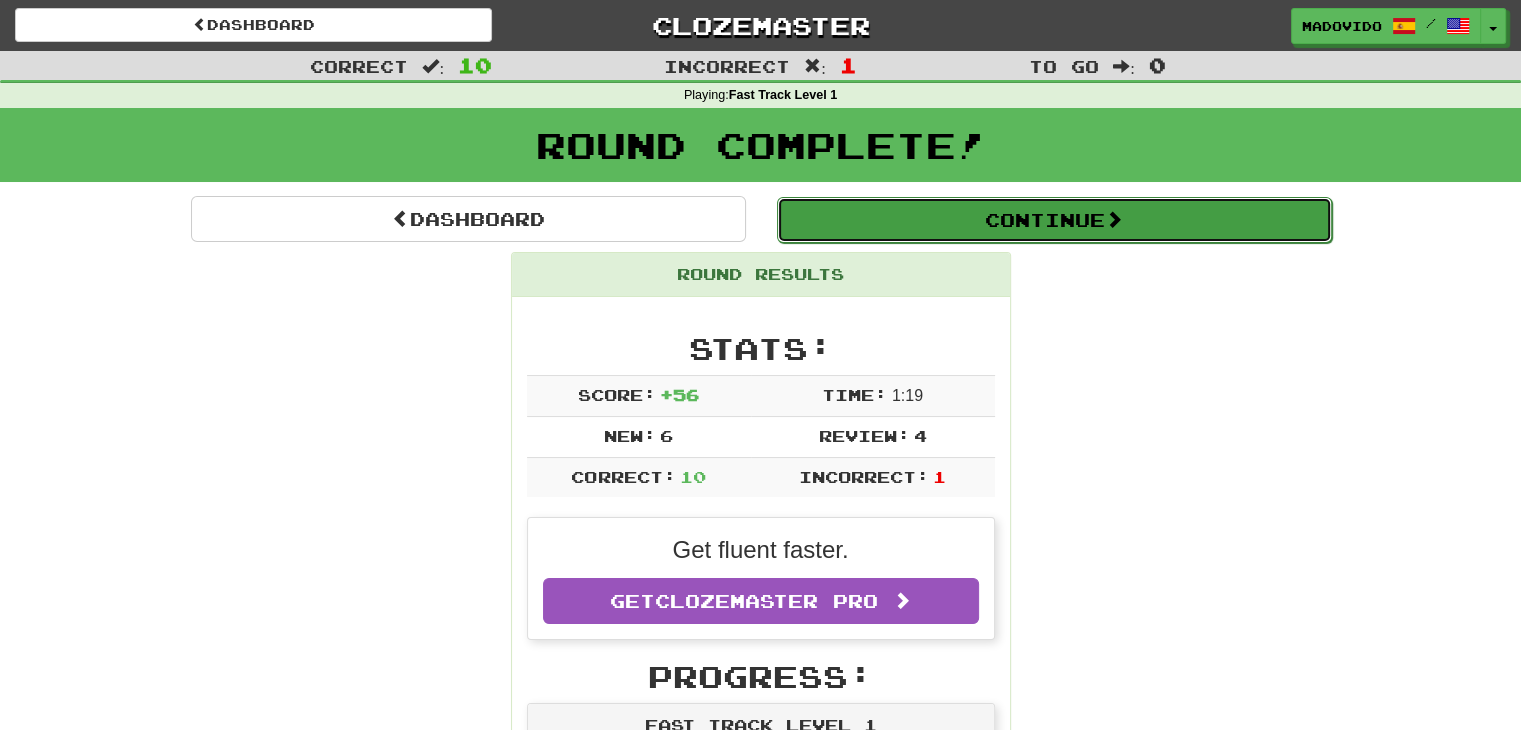 click on "Continue" at bounding box center [1054, 220] 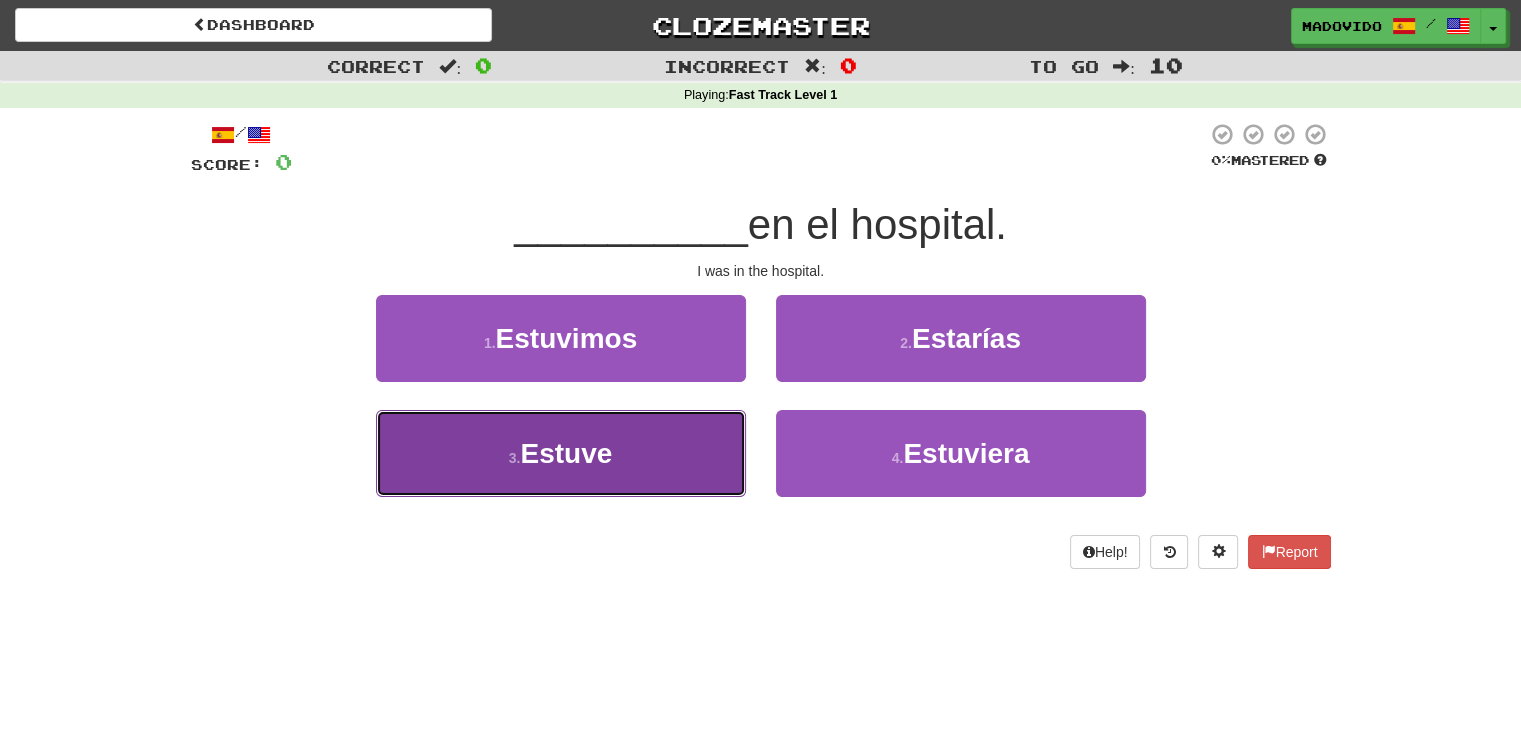 click on "Estuve" at bounding box center (566, 453) 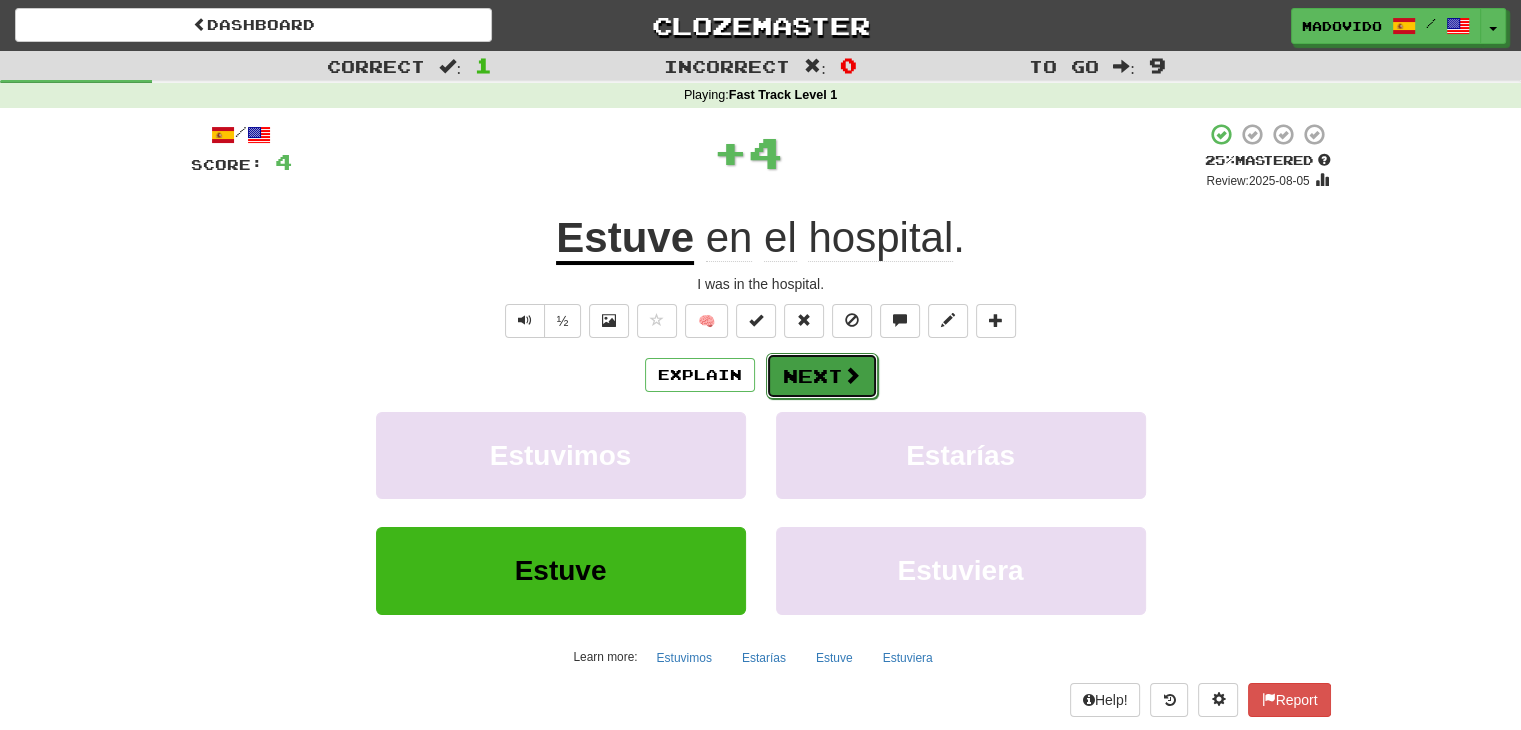 click on "Next" at bounding box center [822, 376] 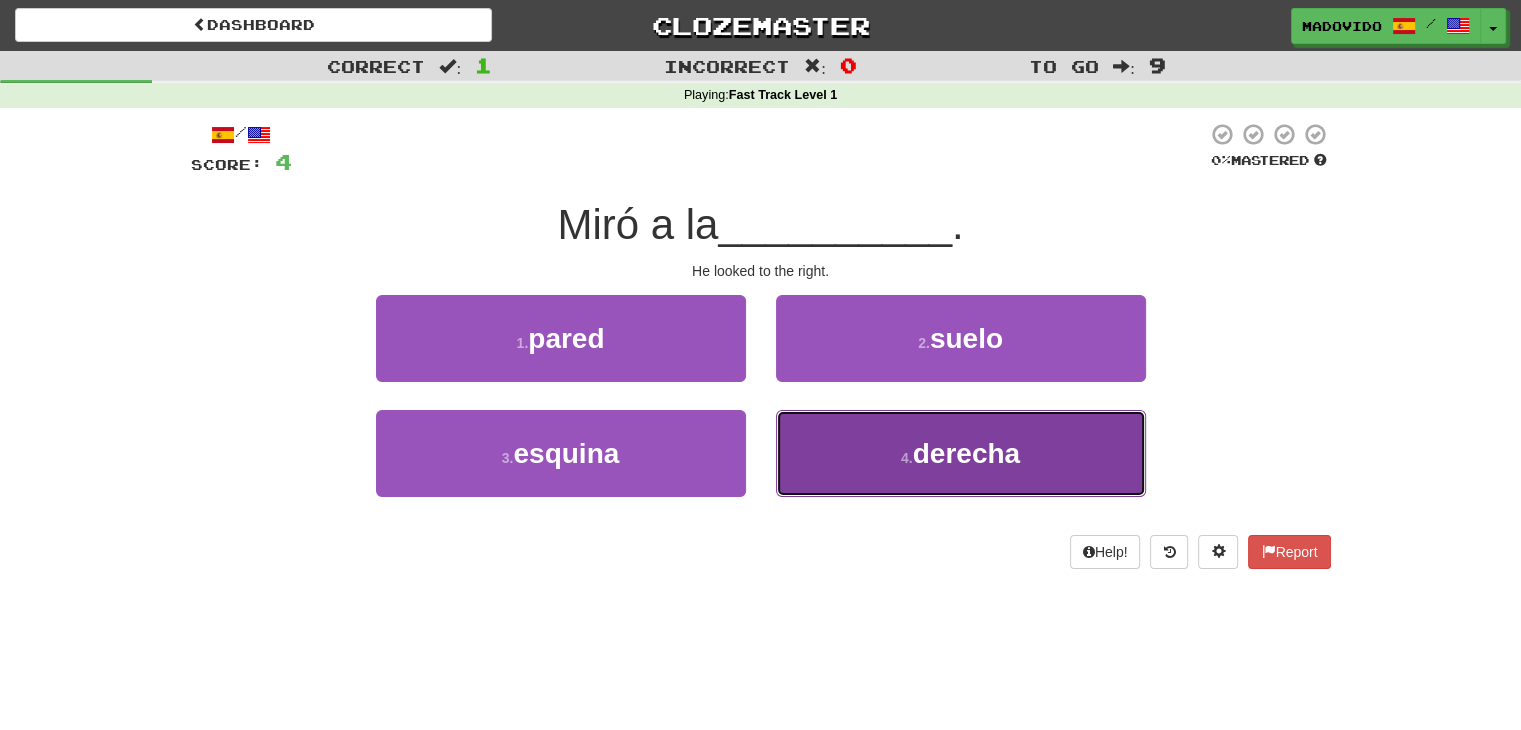 click on "derecha" at bounding box center (966, 453) 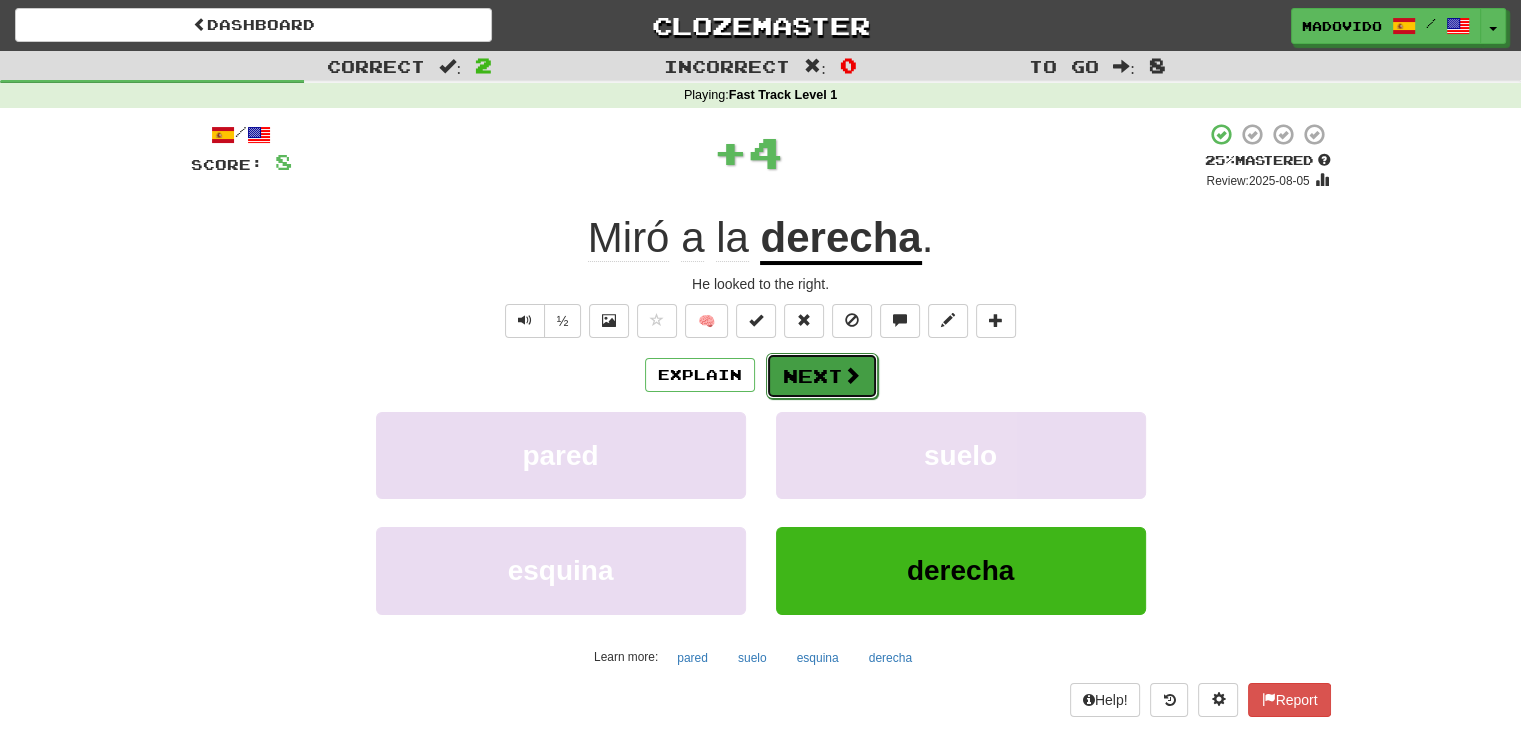 click on "Next" at bounding box center (822, 376) 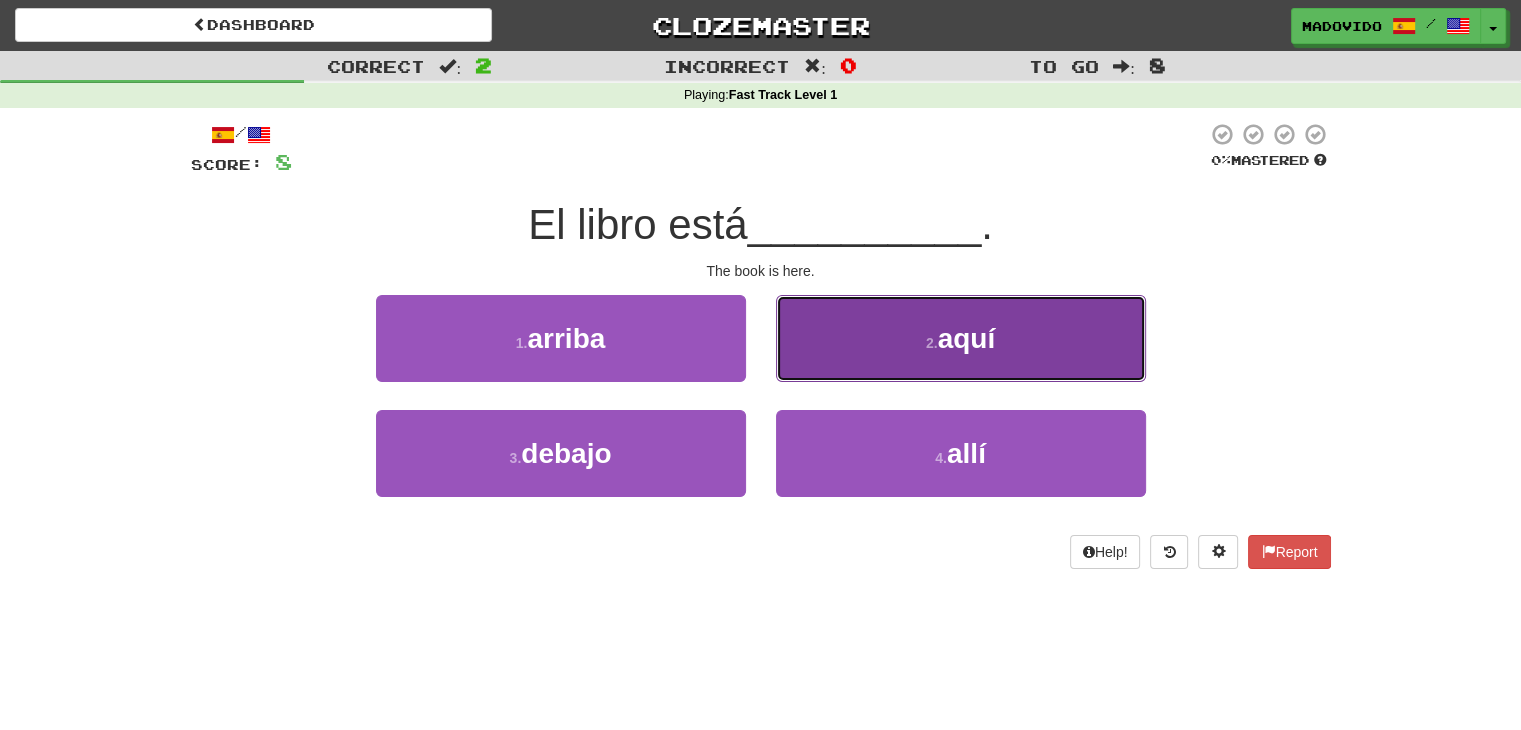click on "aquí" at bounding box center [967, 338] 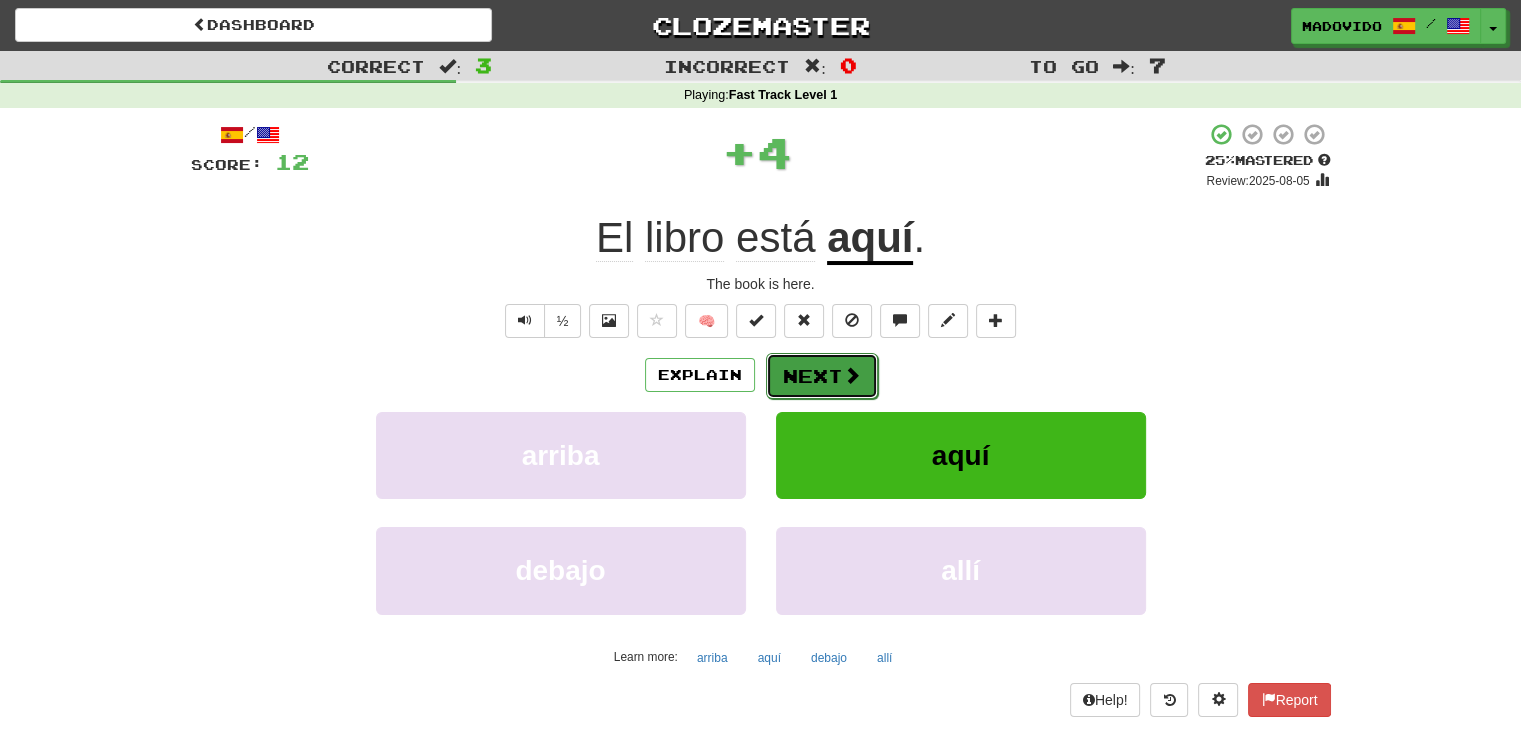 click on "Next" at bounding box center [822, 376] 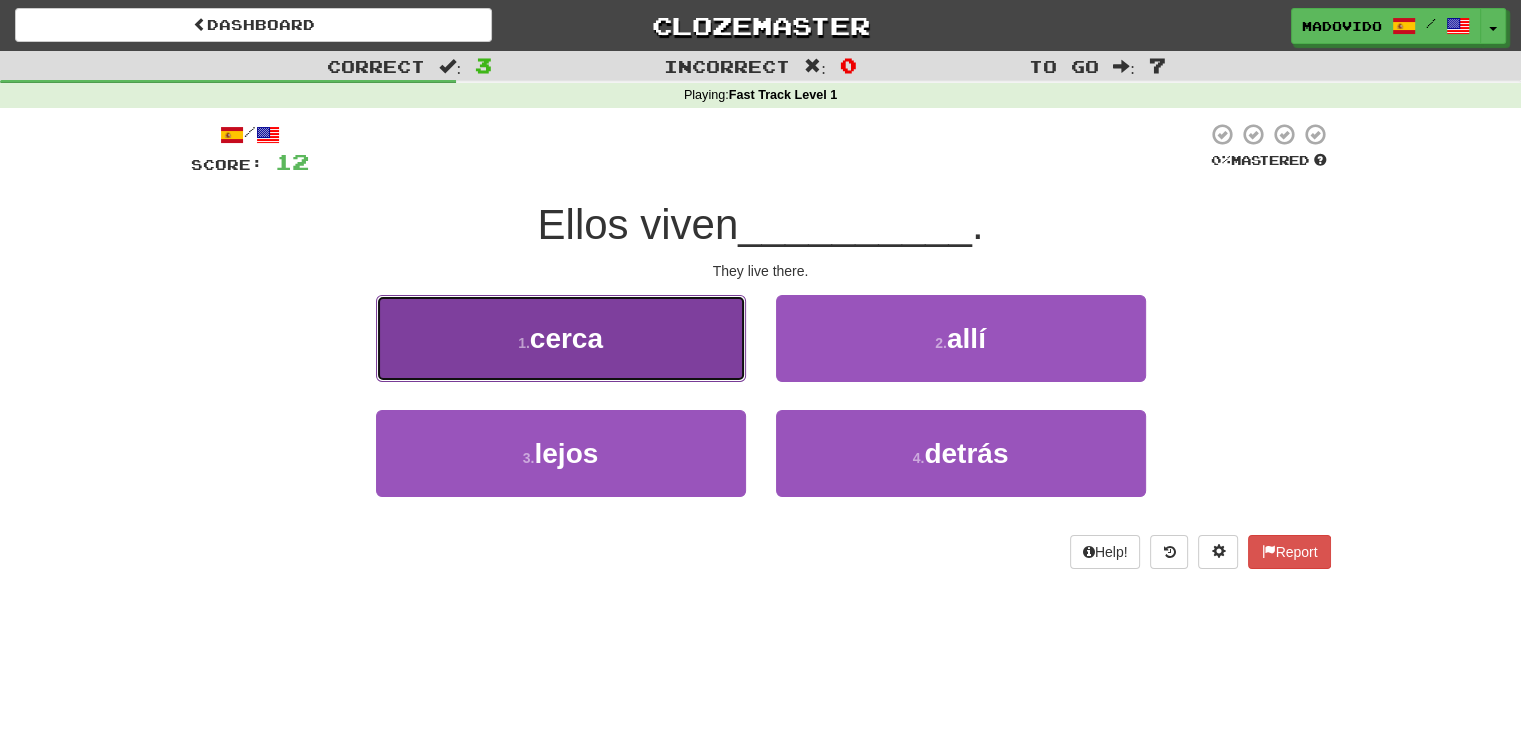 click on "1 .  cerca" at bounding box center [561, 338] 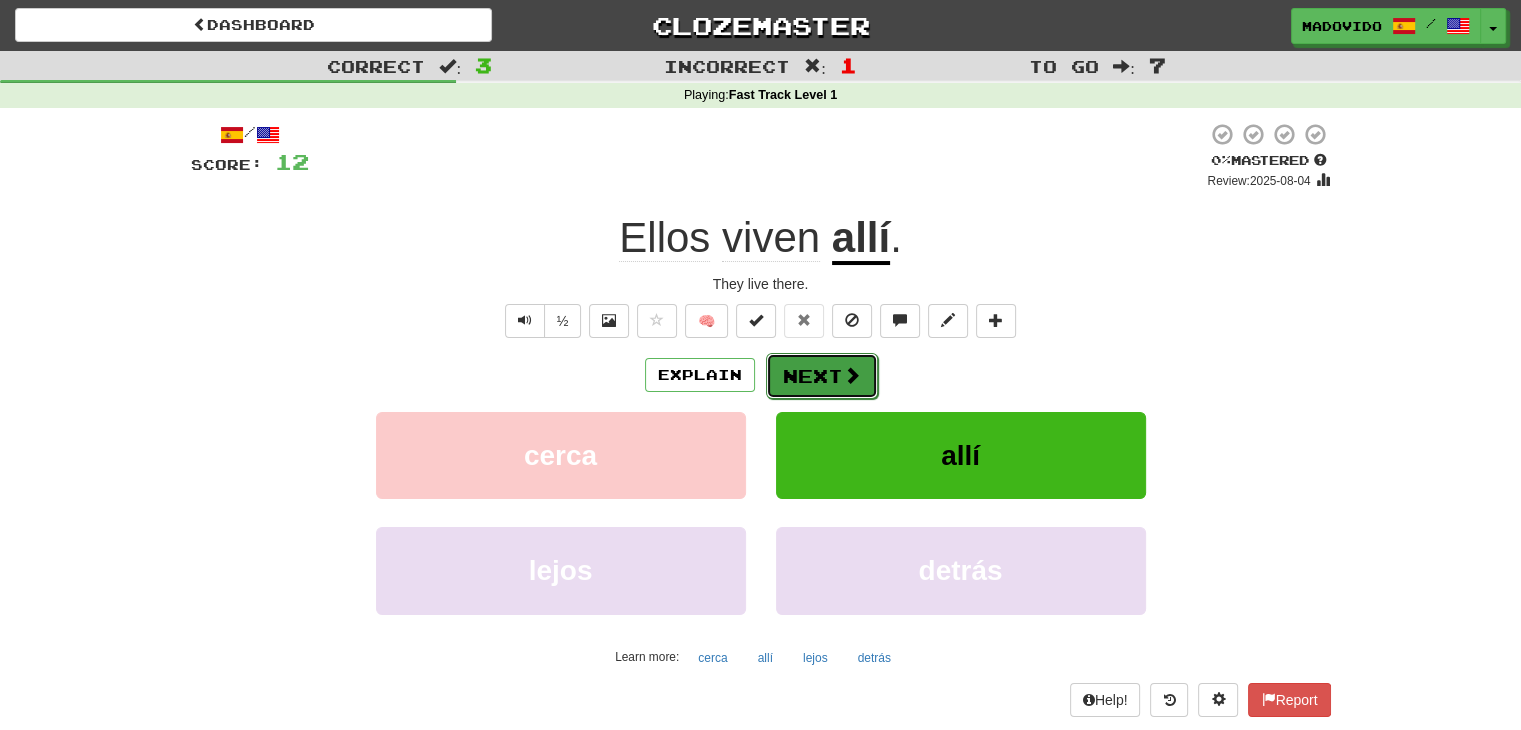 click on "Next" at bounding box center (822, 376) 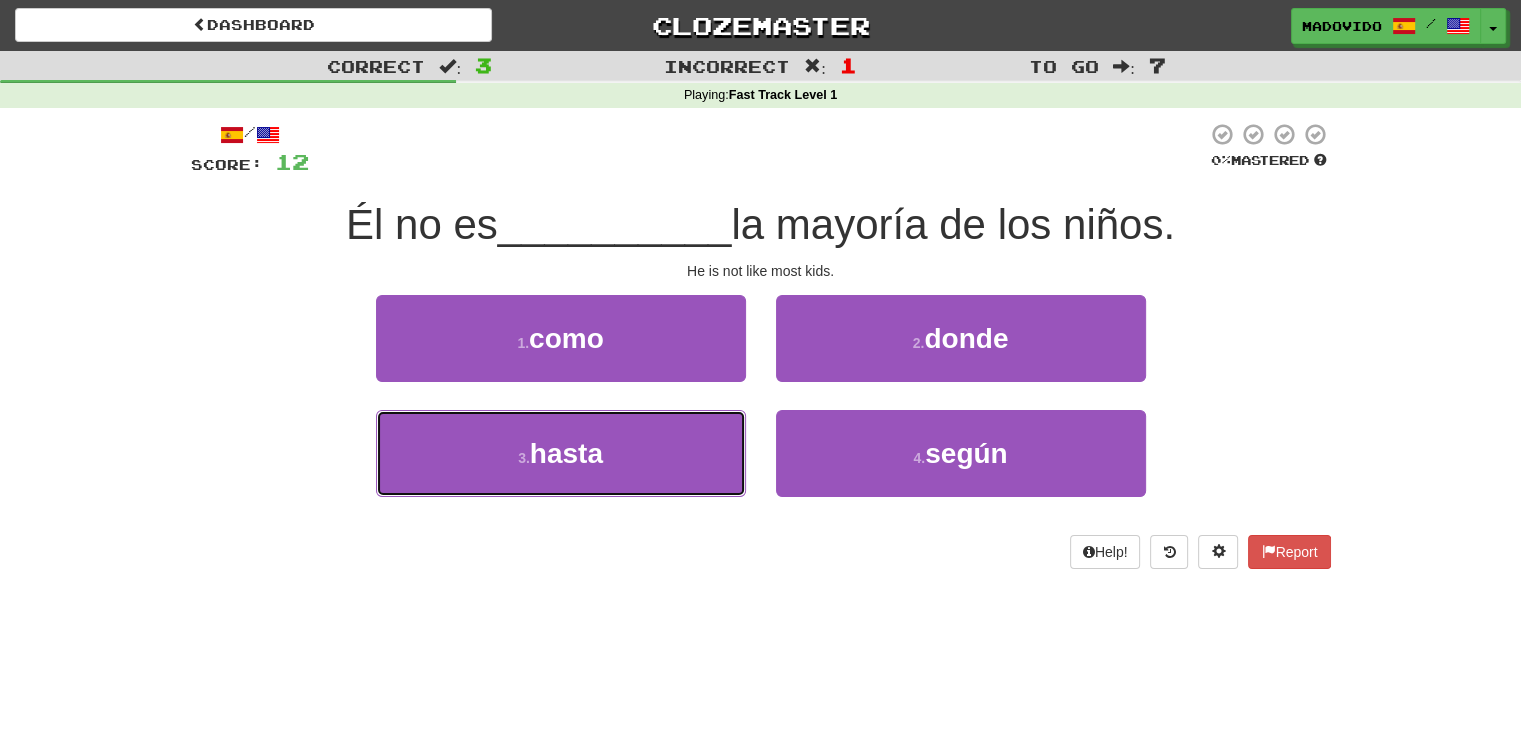 drag, startPoint x: 732, startPoint y: 435, endPoint x: 748, endPoint y: 507, distance: 73.756355 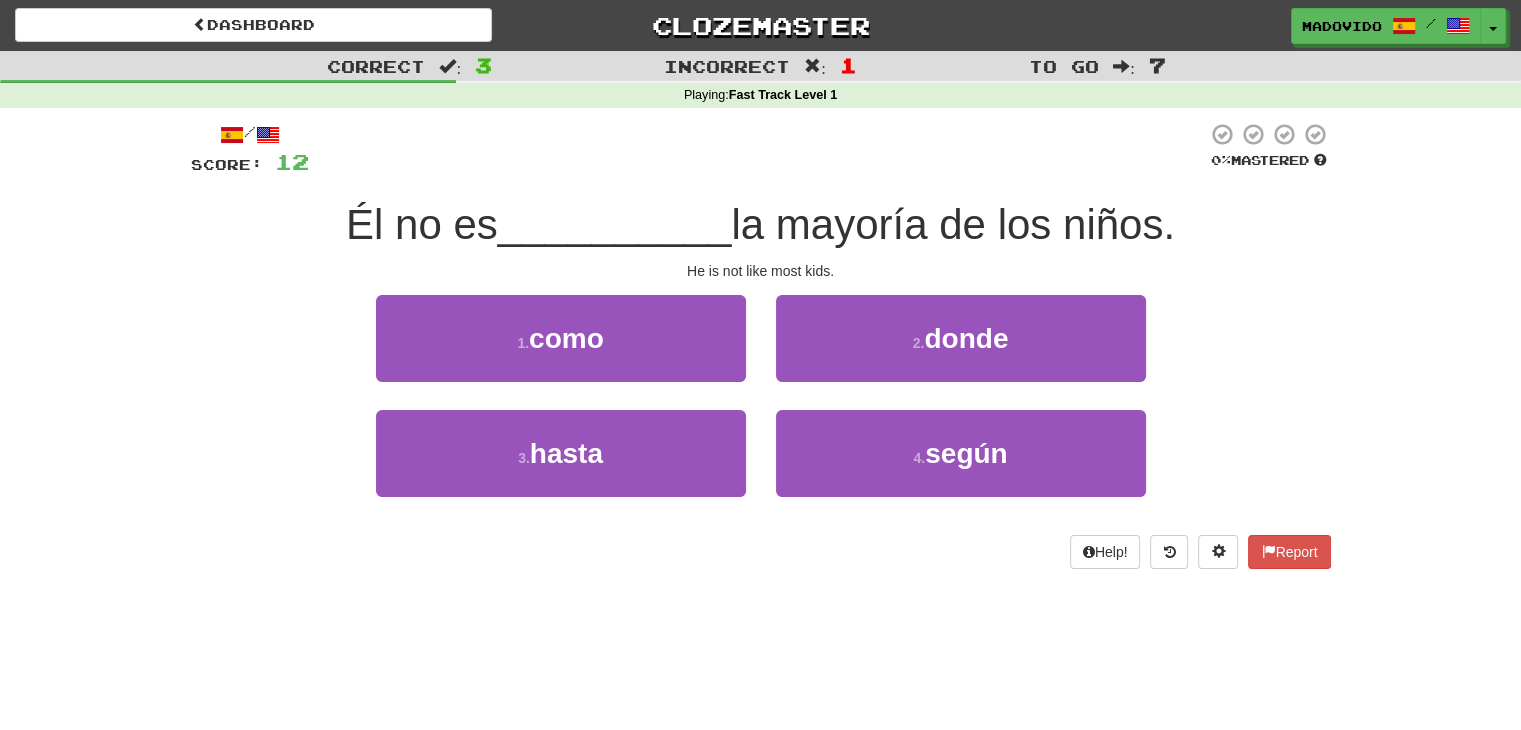 drag, startPoint x: 748, startPoint y: 507, endPoint x: 720, endPoint y: 558, distance: 58.18075 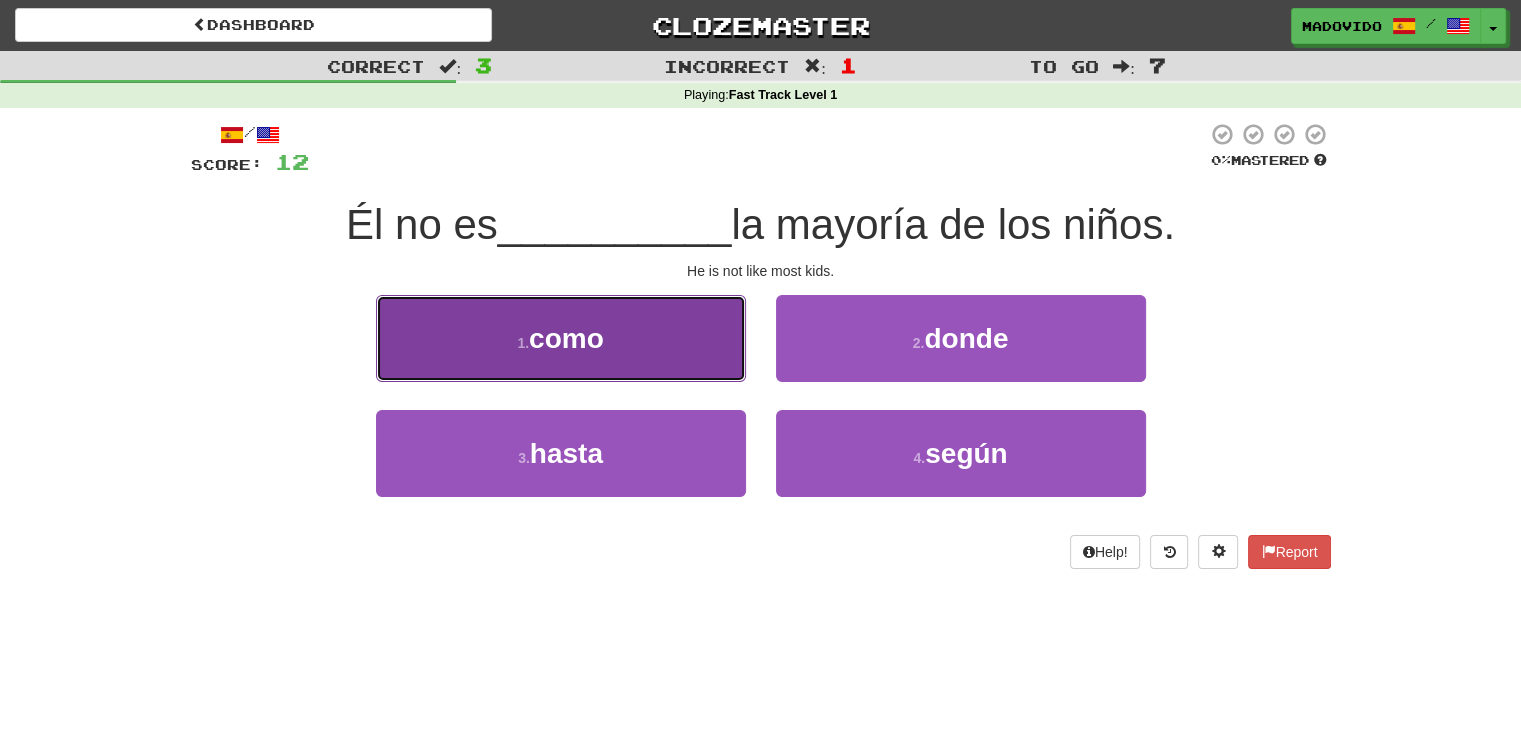 click on "1 .  como" at bounding box center (561, 338) 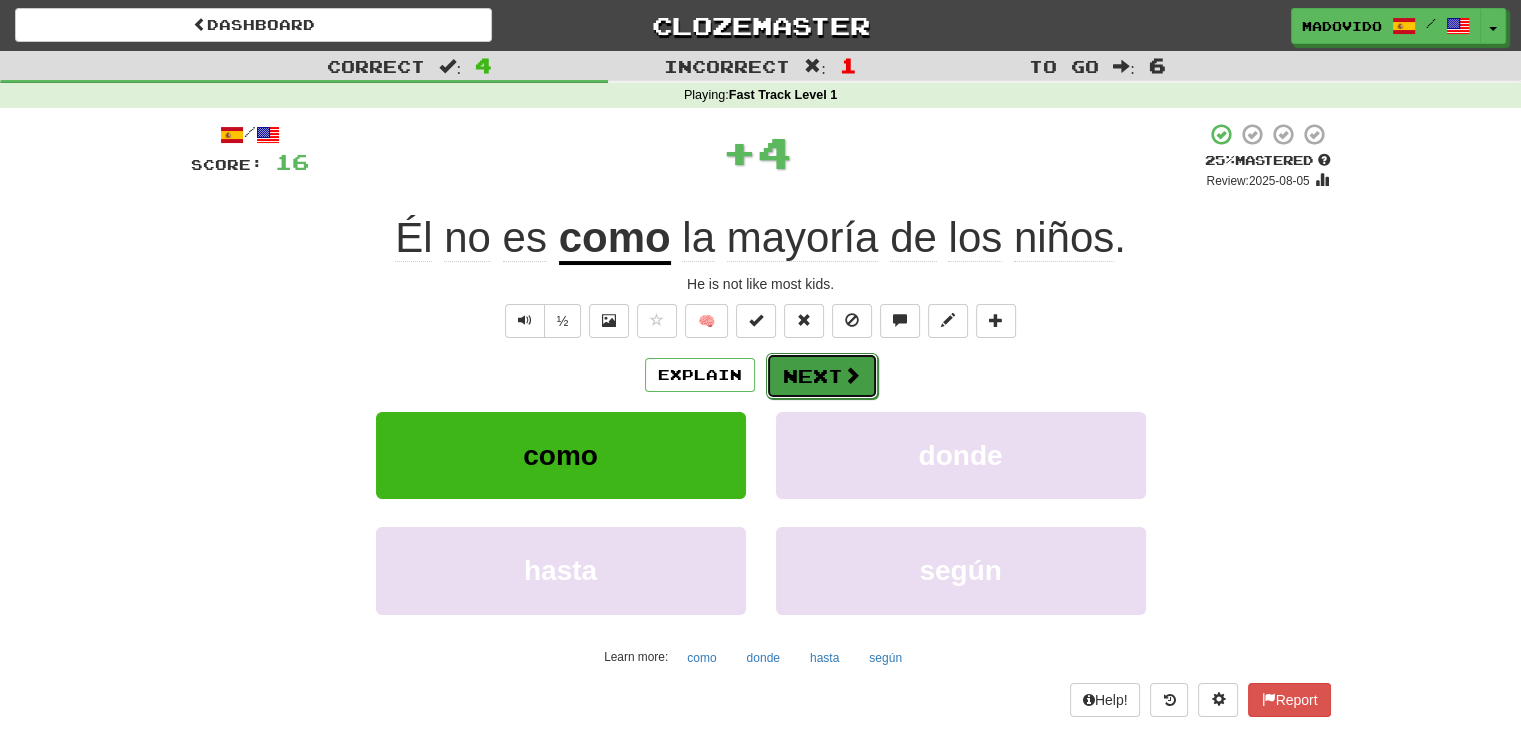 click on "Next" at bounding box center [822, 376] 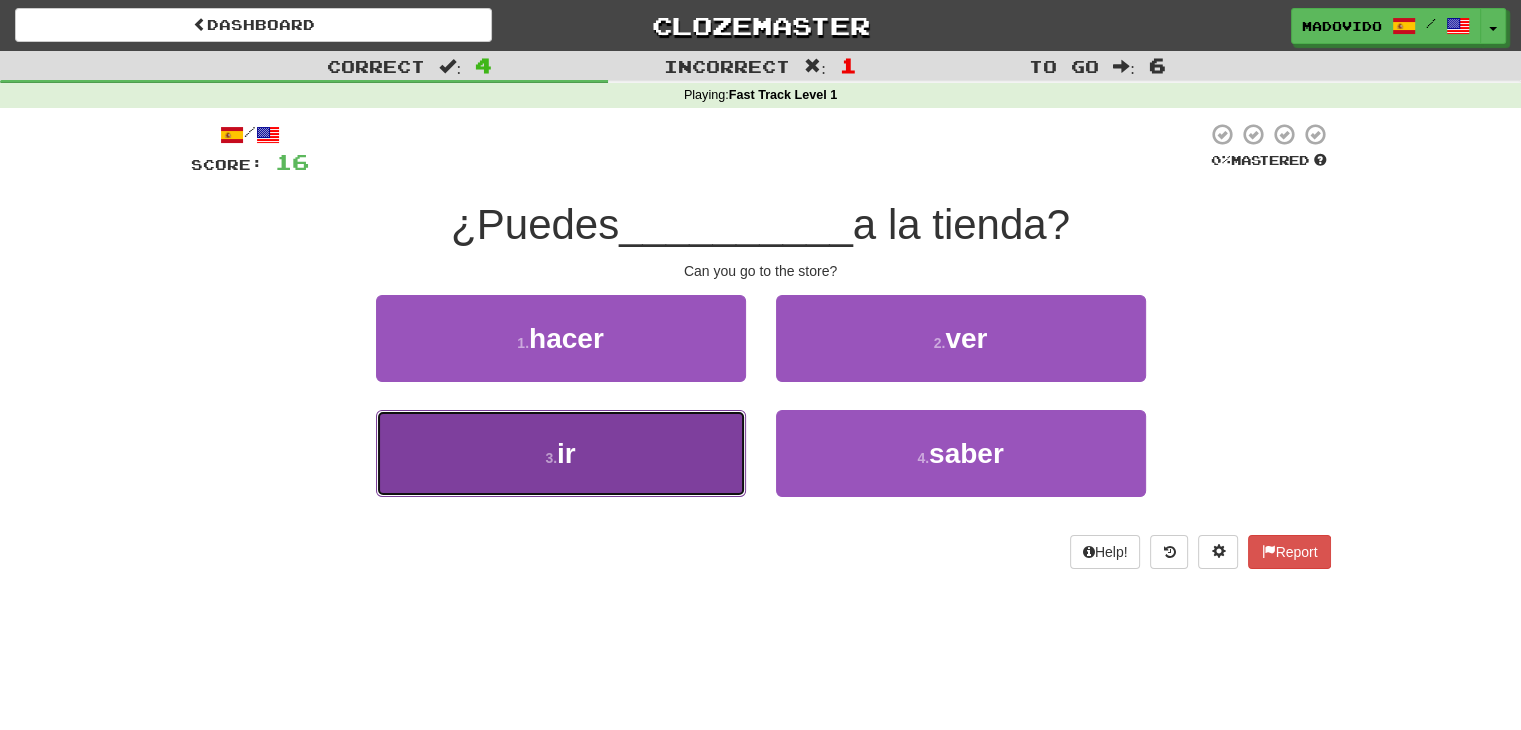 click on "3 .  ir" at bounding box center (561, 453) 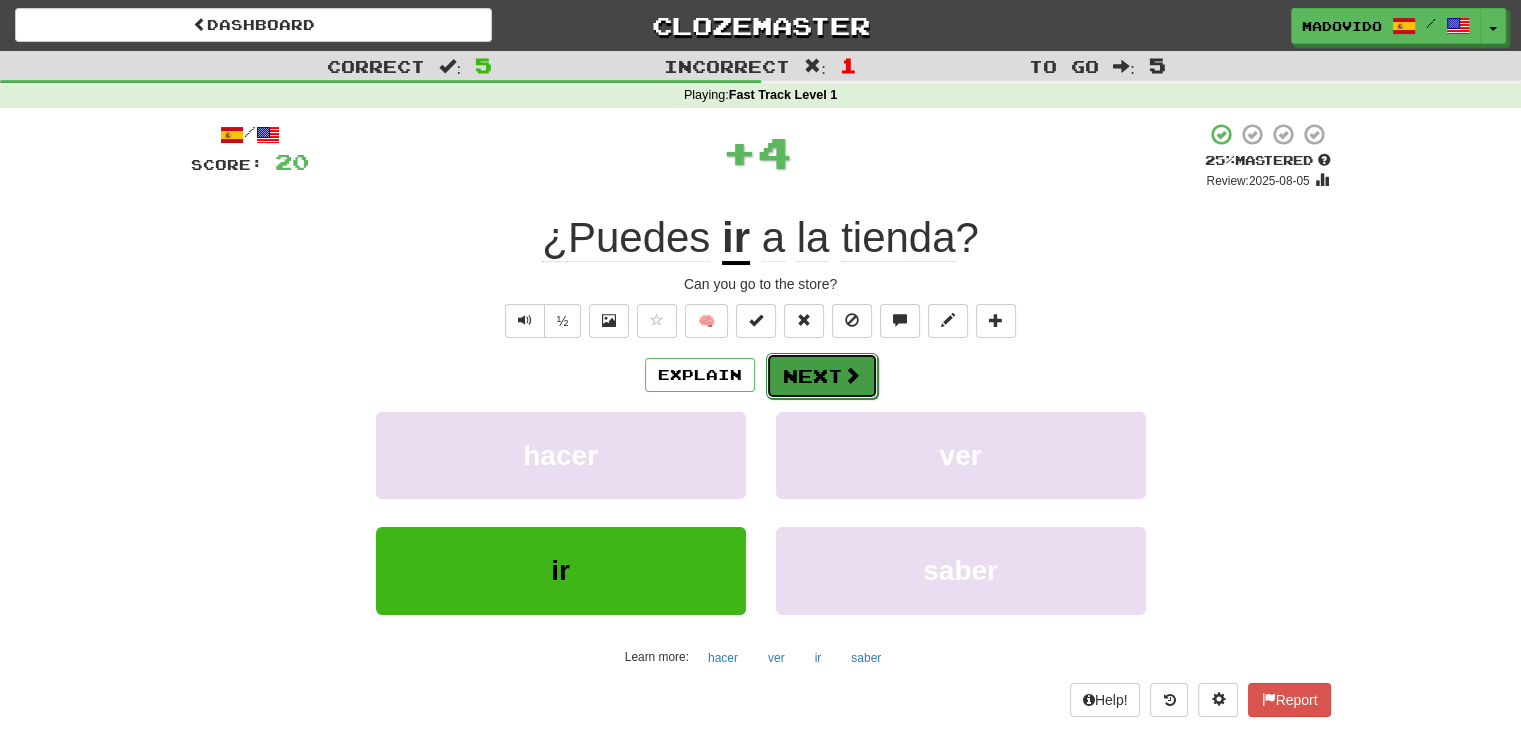 click on "Next" at bounding box center [822, 376] 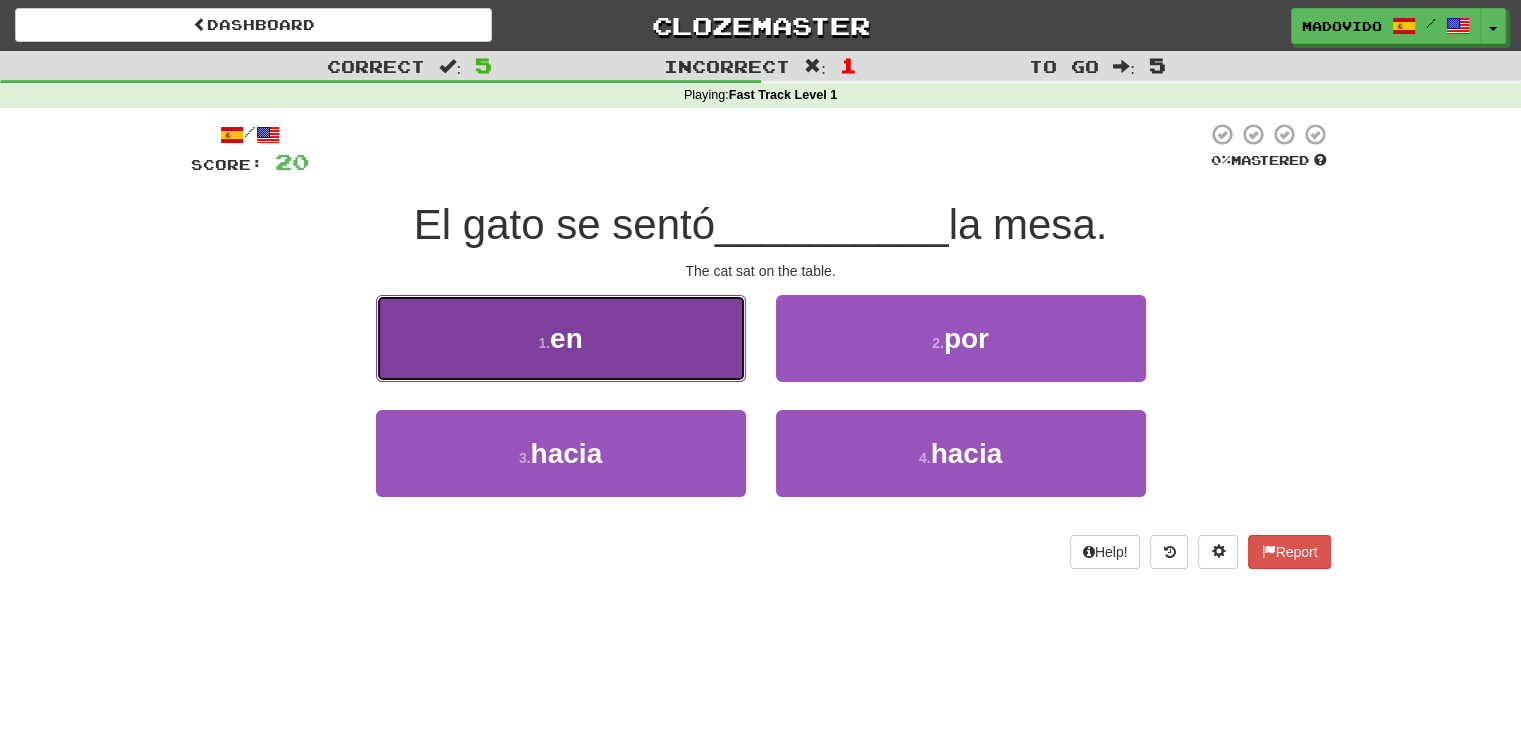click on "1 .  en" at bounding box center [561, 338] 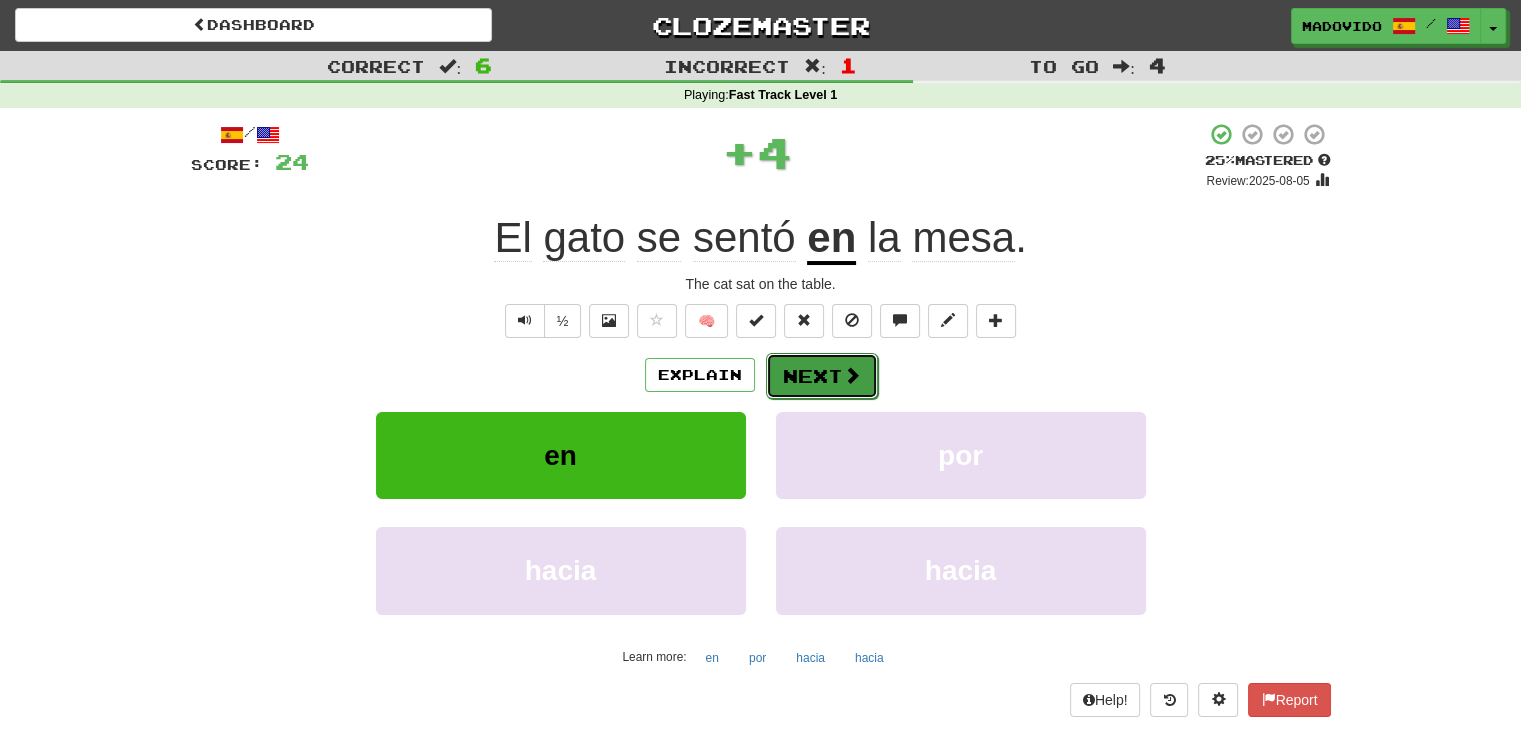 click on "Next" at bounding box center [822, 376] 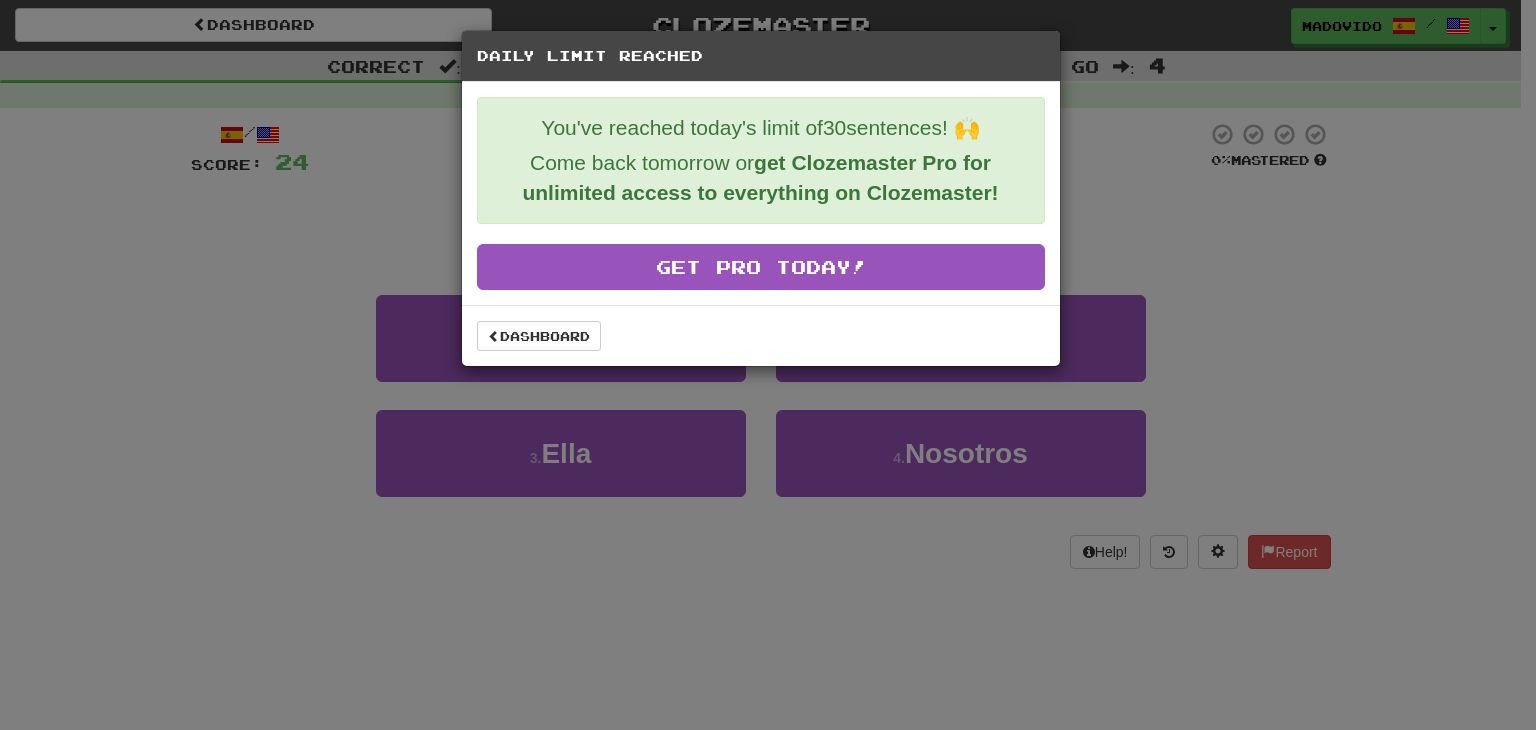 click on "Daily Limit Reached You've reached today's limit of  30  sentences! 🙌  Come back tomorrow or  get Clozemaster Pro for unlimited access to everything on Clozemaster! Get Pro Today! Dashboard" at bounding box center [768, 365] 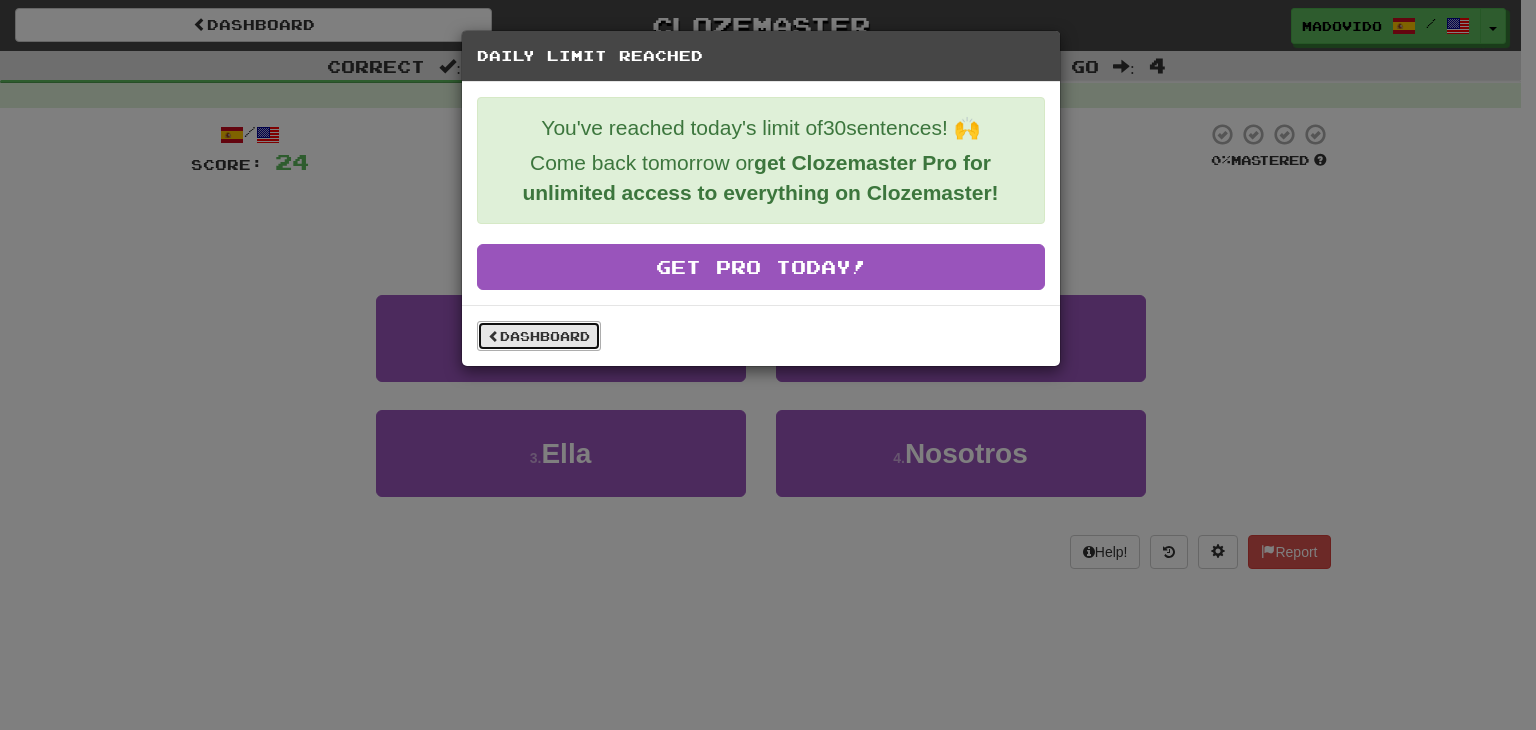 click on "Dashboard" at bounding box center (539, 336) 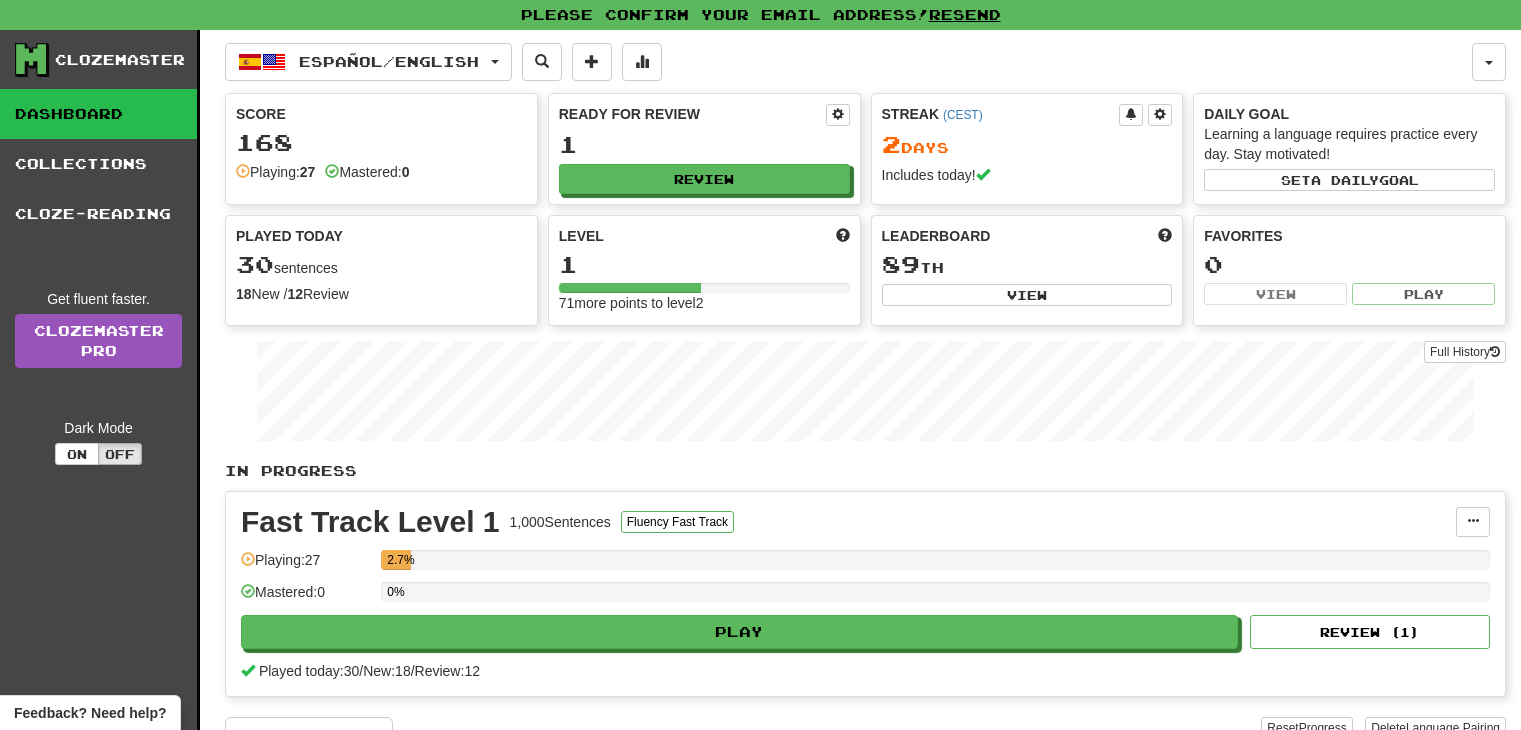 scroll, scrollTop: 0, scrollLeft: 0, axis: both 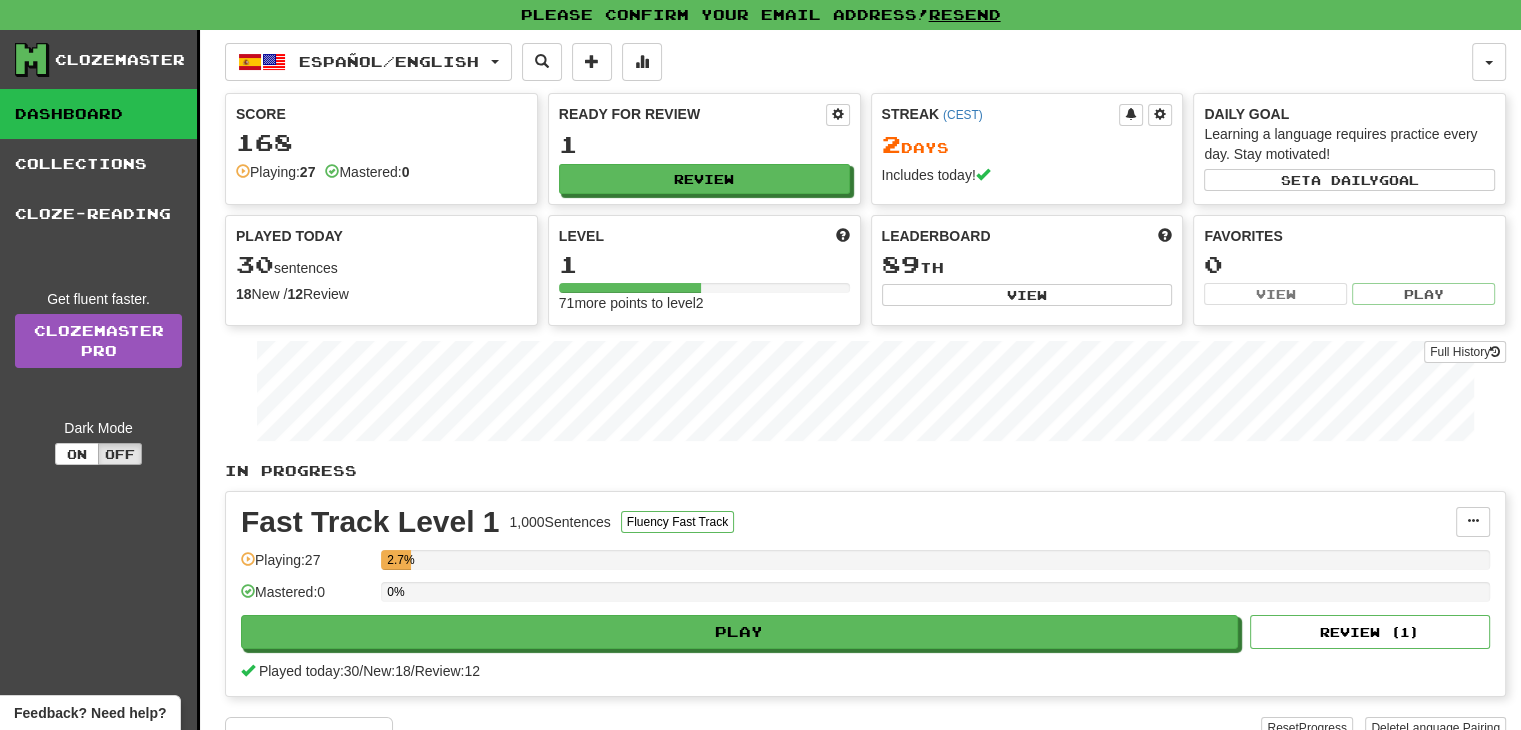 drag, startPoint x: 524, startPoint y: 325, endPoint x: 986, endPoint y: 522, distance: 502.24796 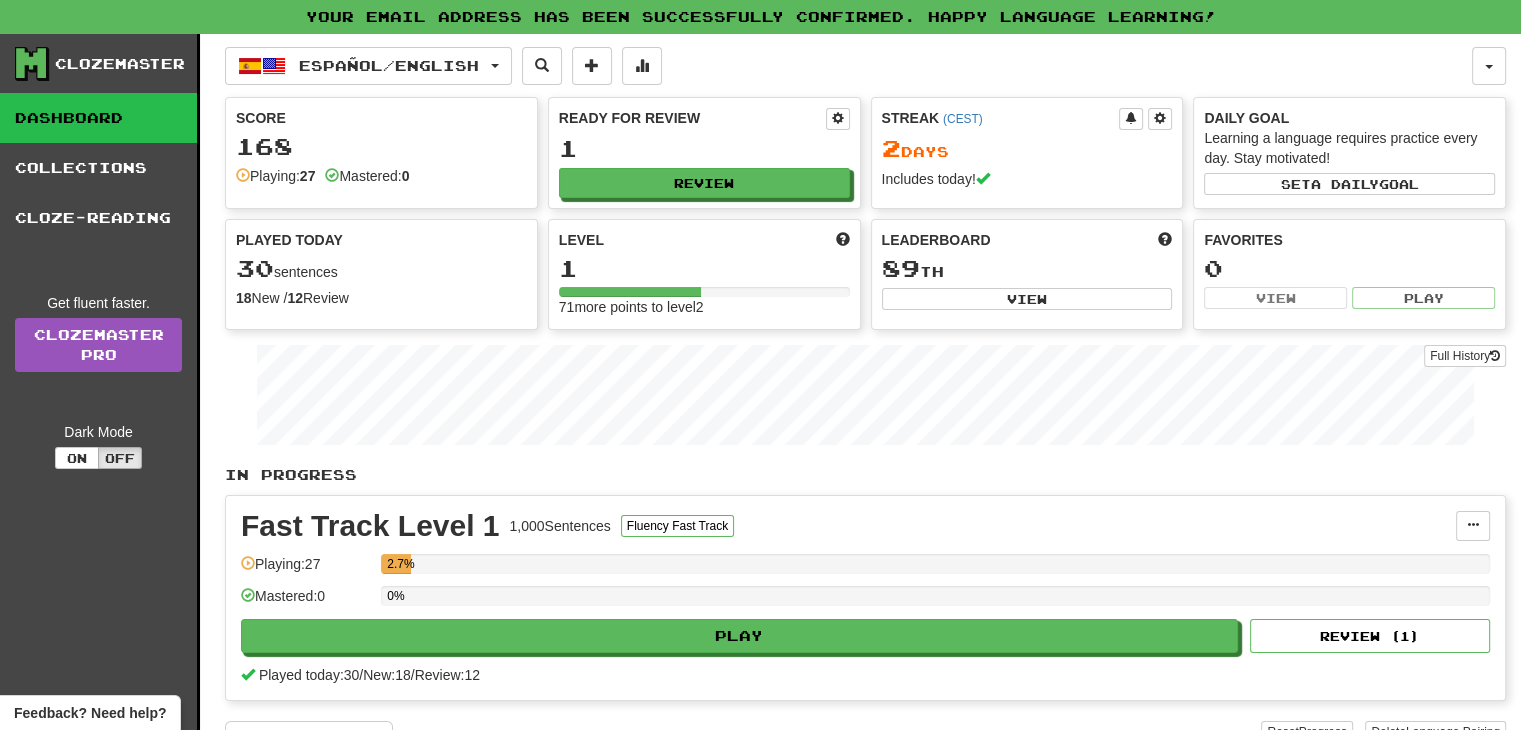 scroll, scrollTop: 100, scrollLeft: 0, axis: vertical 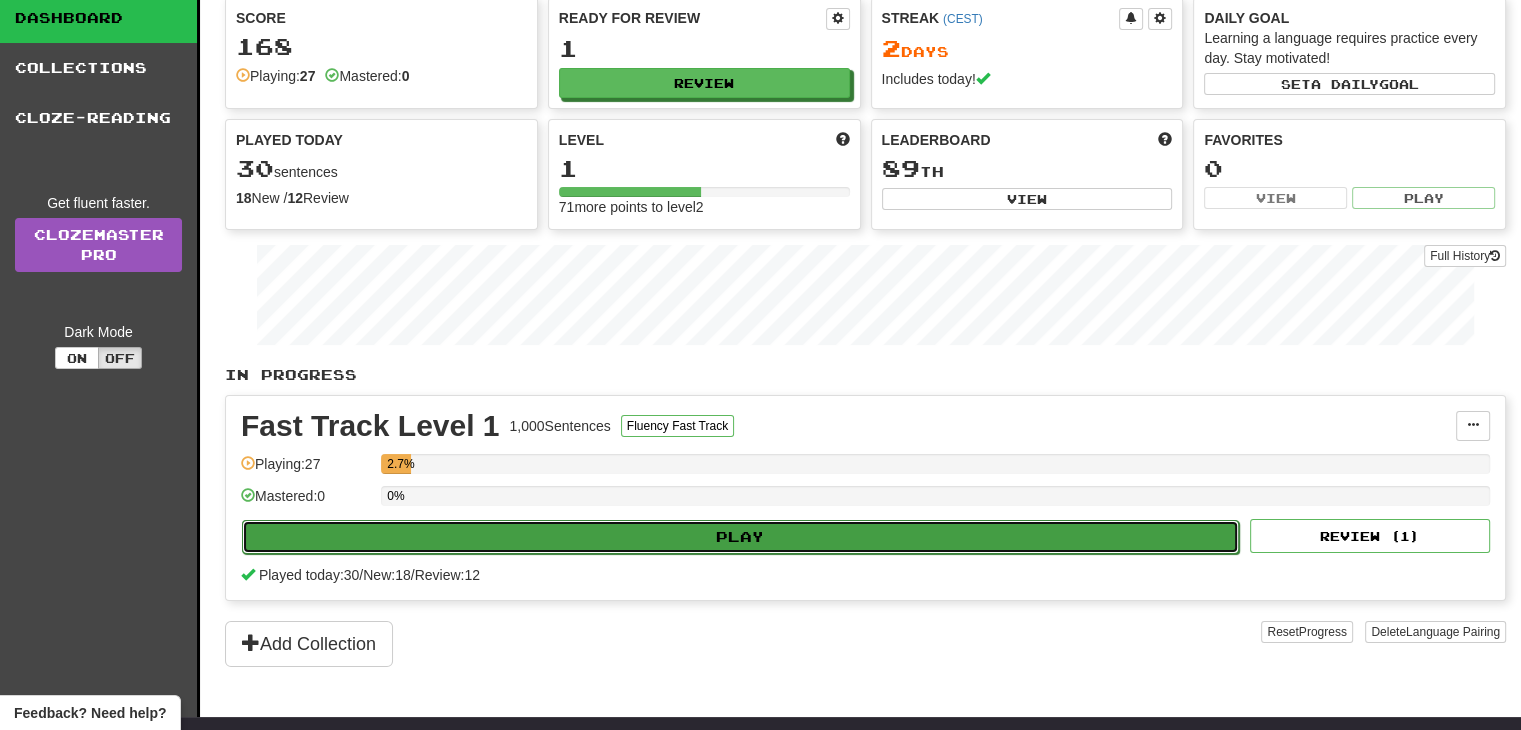 click on "Play" at bounding box center [740, 537] 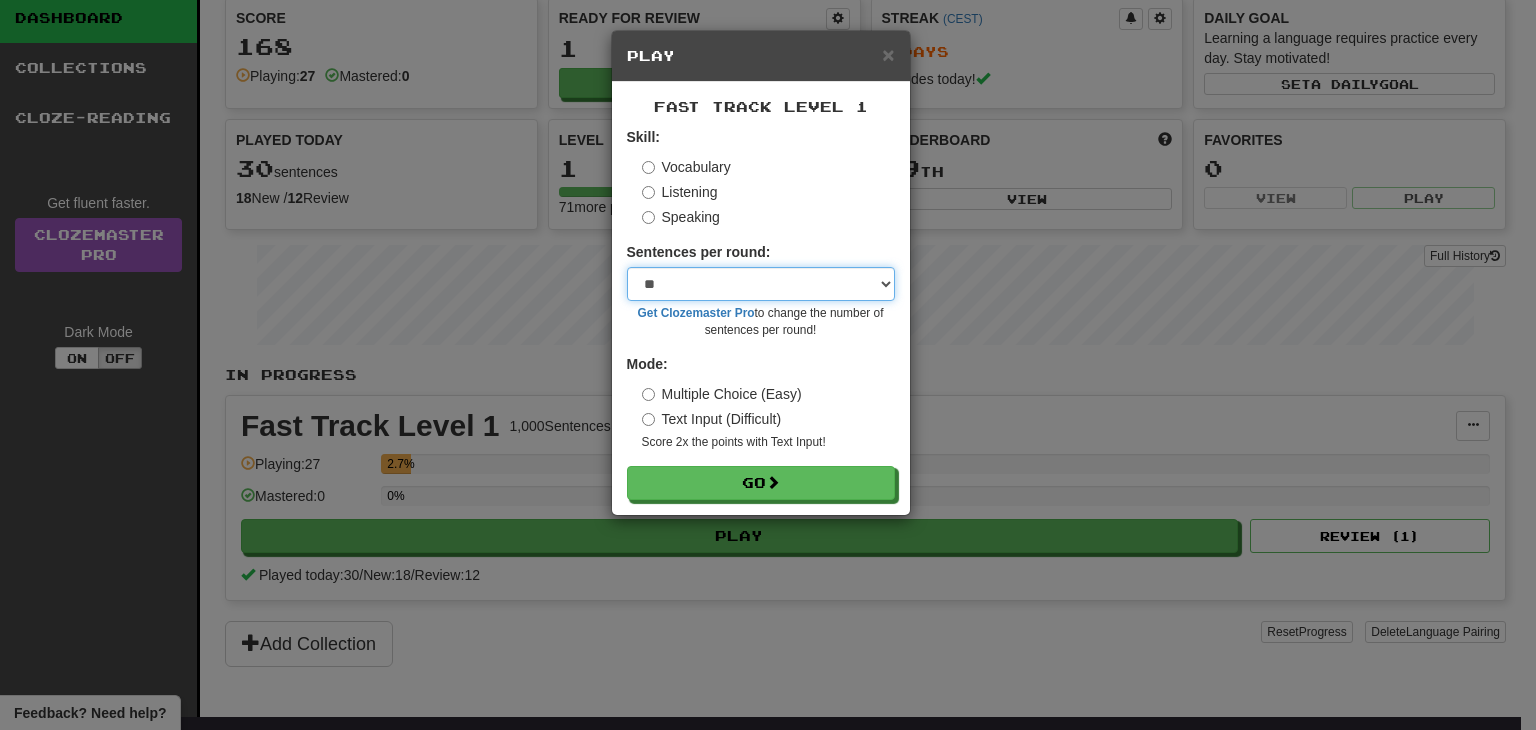 click on "* ** ** ** ** ** *** ********" at bounding box center [761, 284] 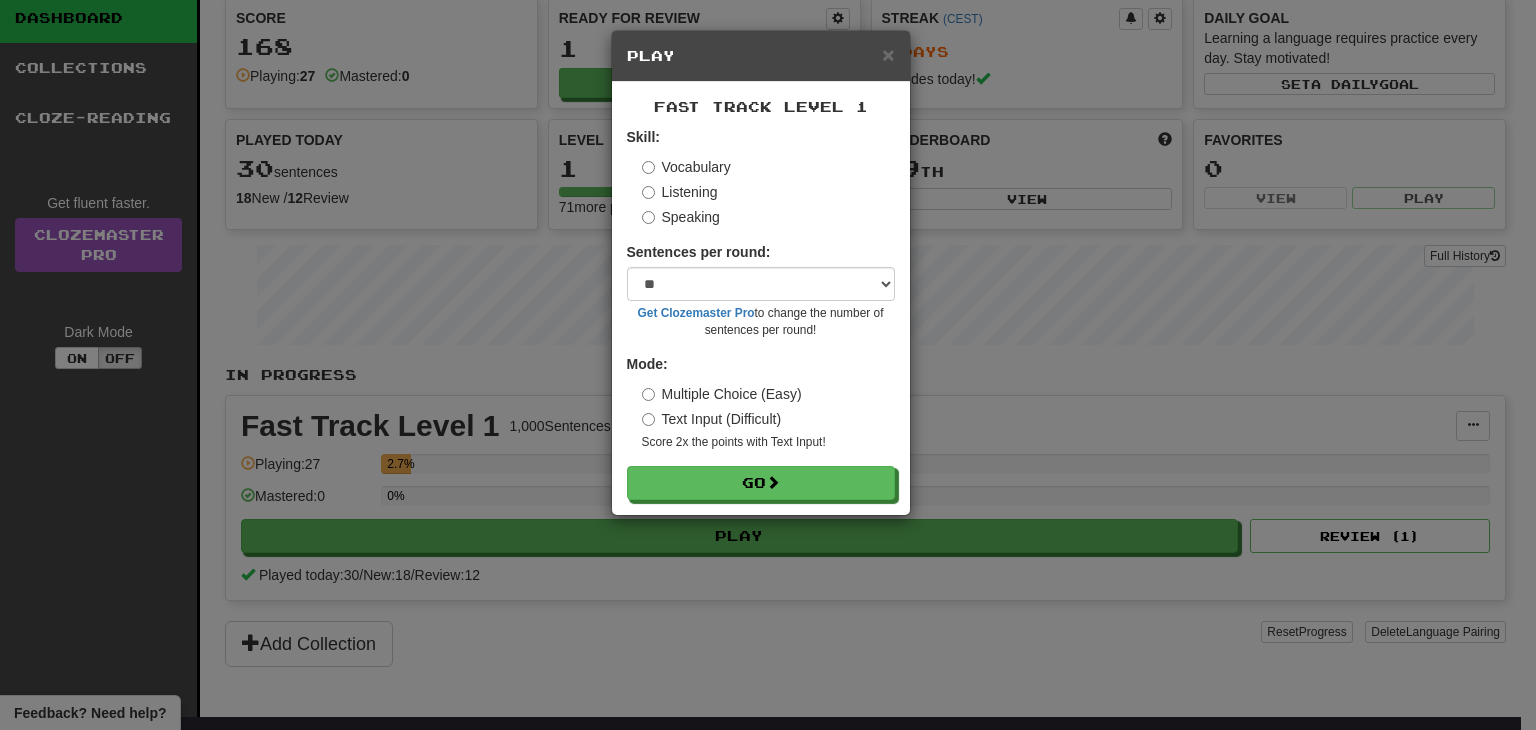 click on "× Play Fast Track Level 1 Skill: Vocabulary Listening Speaking Sentences per round: * ** ** ** ** ** *** ******** Get Clozemaster Pro  to change the number of sentences per round! Mode: Multiple Choice (Easy) Text Input (Difficult) Score 2x the points with Text Input ! Go" at bounding box center [768, 365] 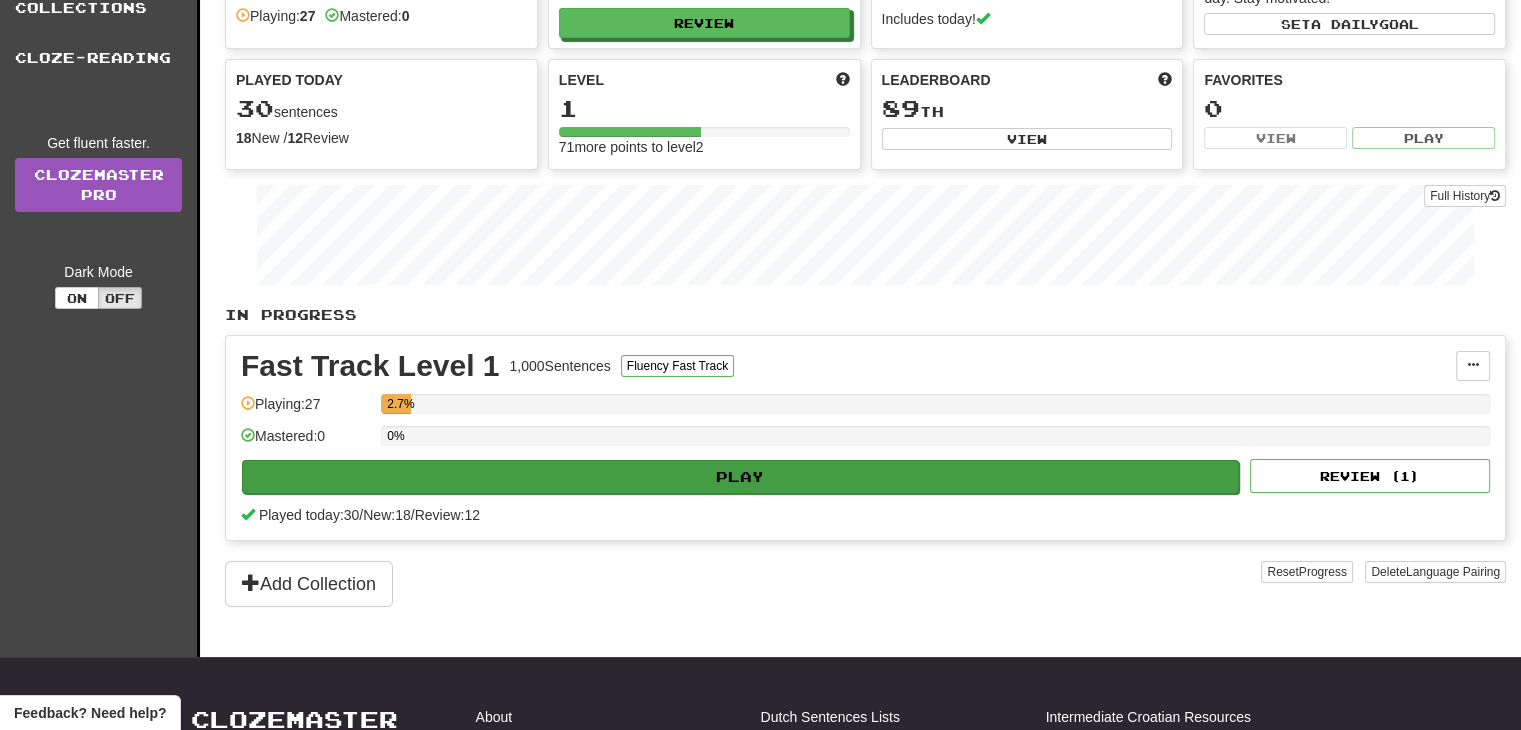 scroll, scrollTop: 0, scrollLeft: 0, axis: both 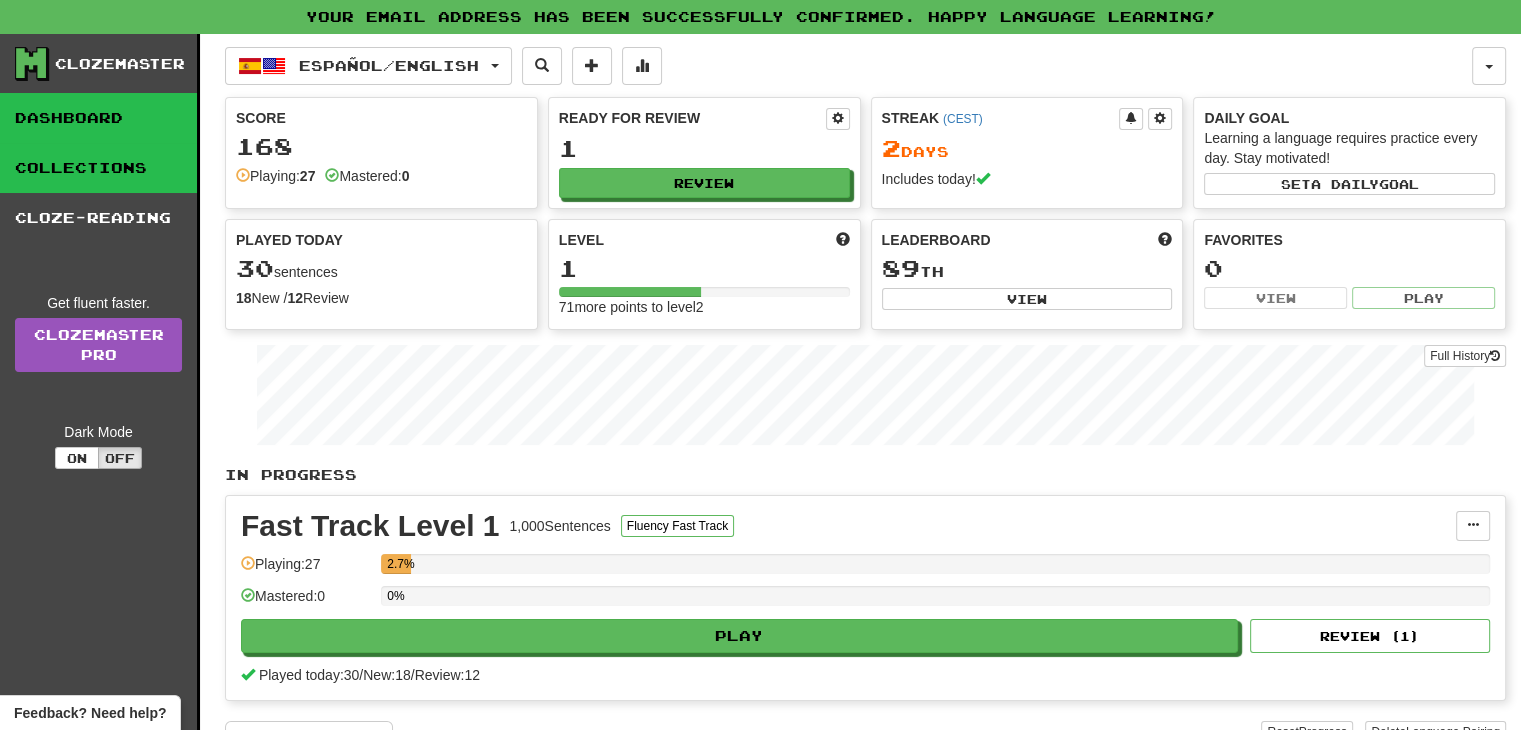 click on "Collections" at bounding box center (98, 168) 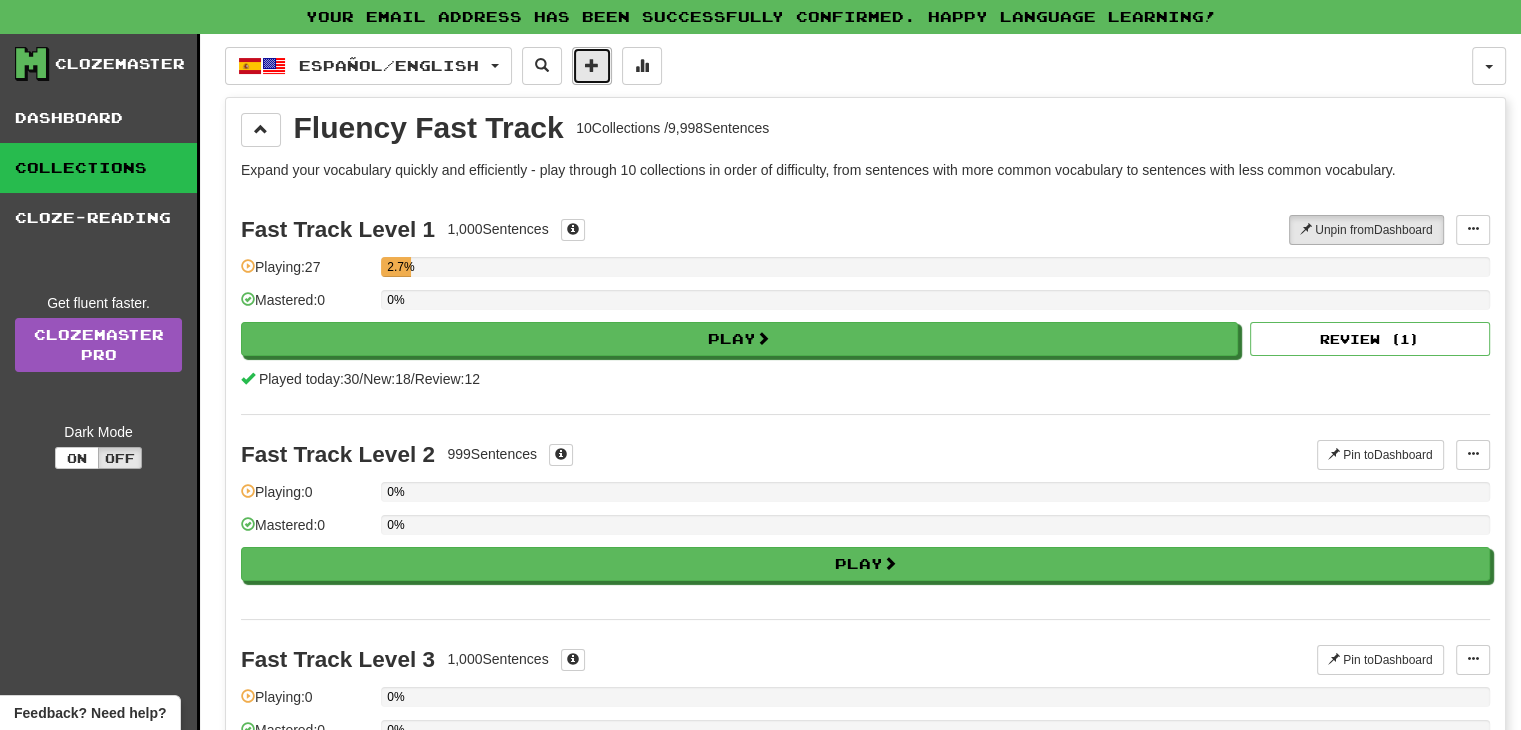 click at bounding box center [592, 66] 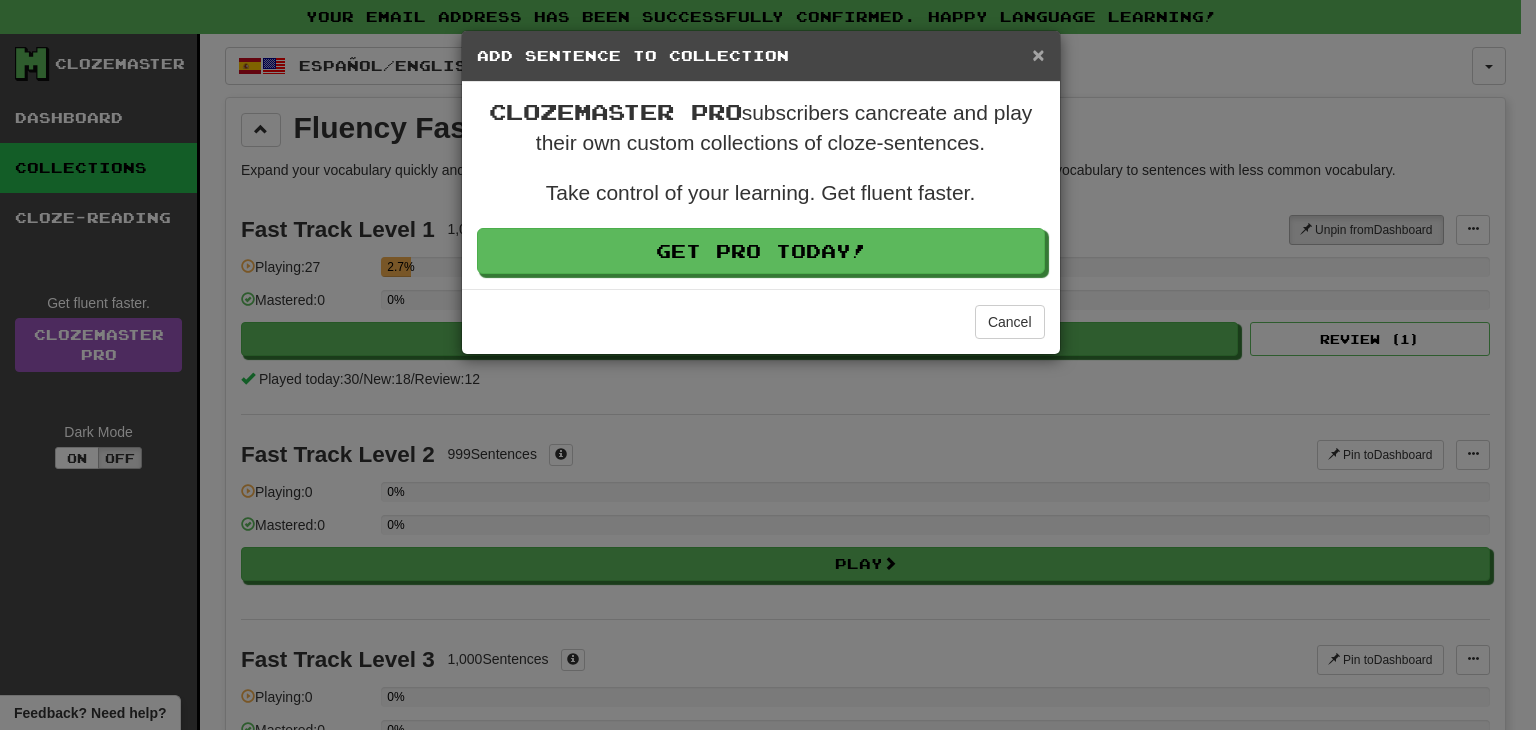click on "×" at bounding box center (1038, 54) 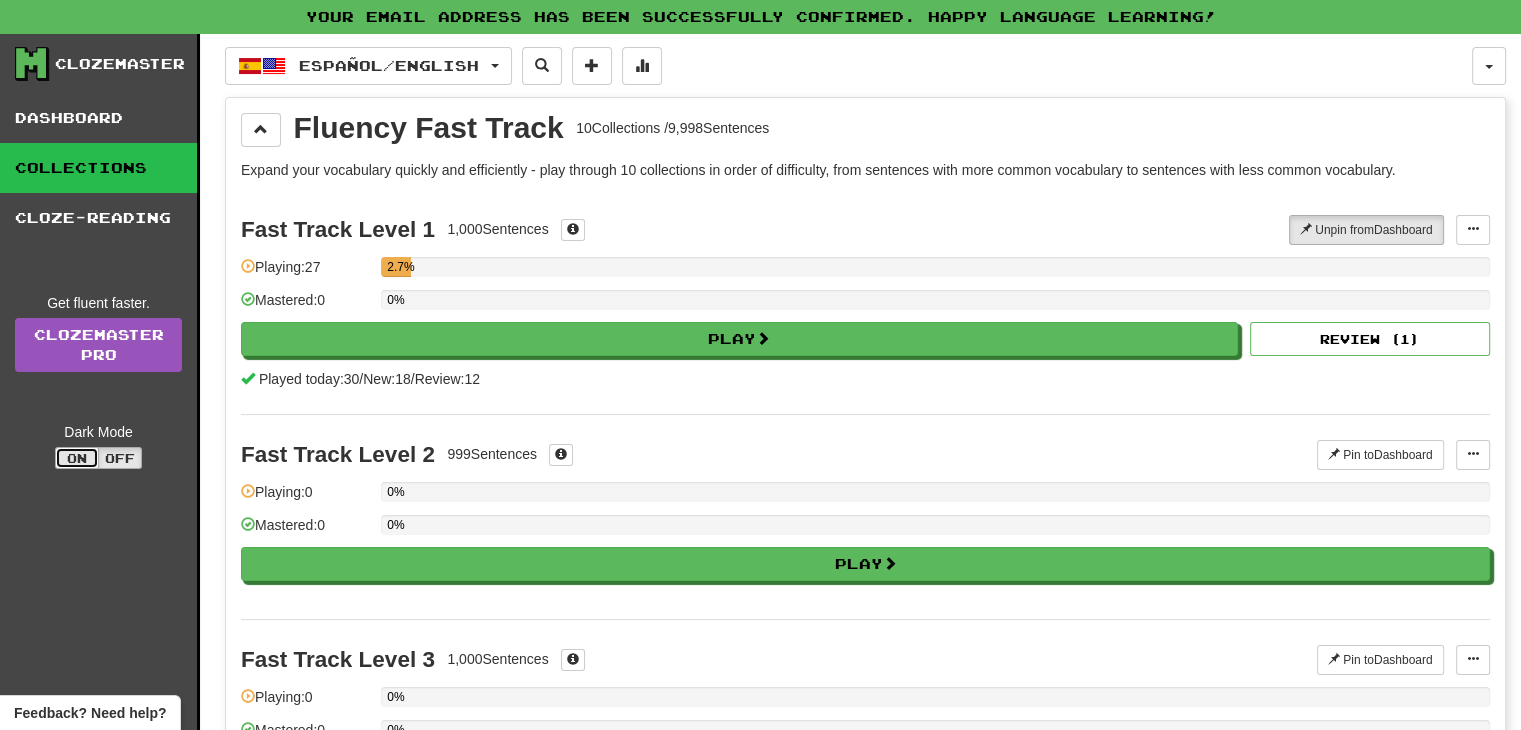click on "On" at bounding box center (77, 458) 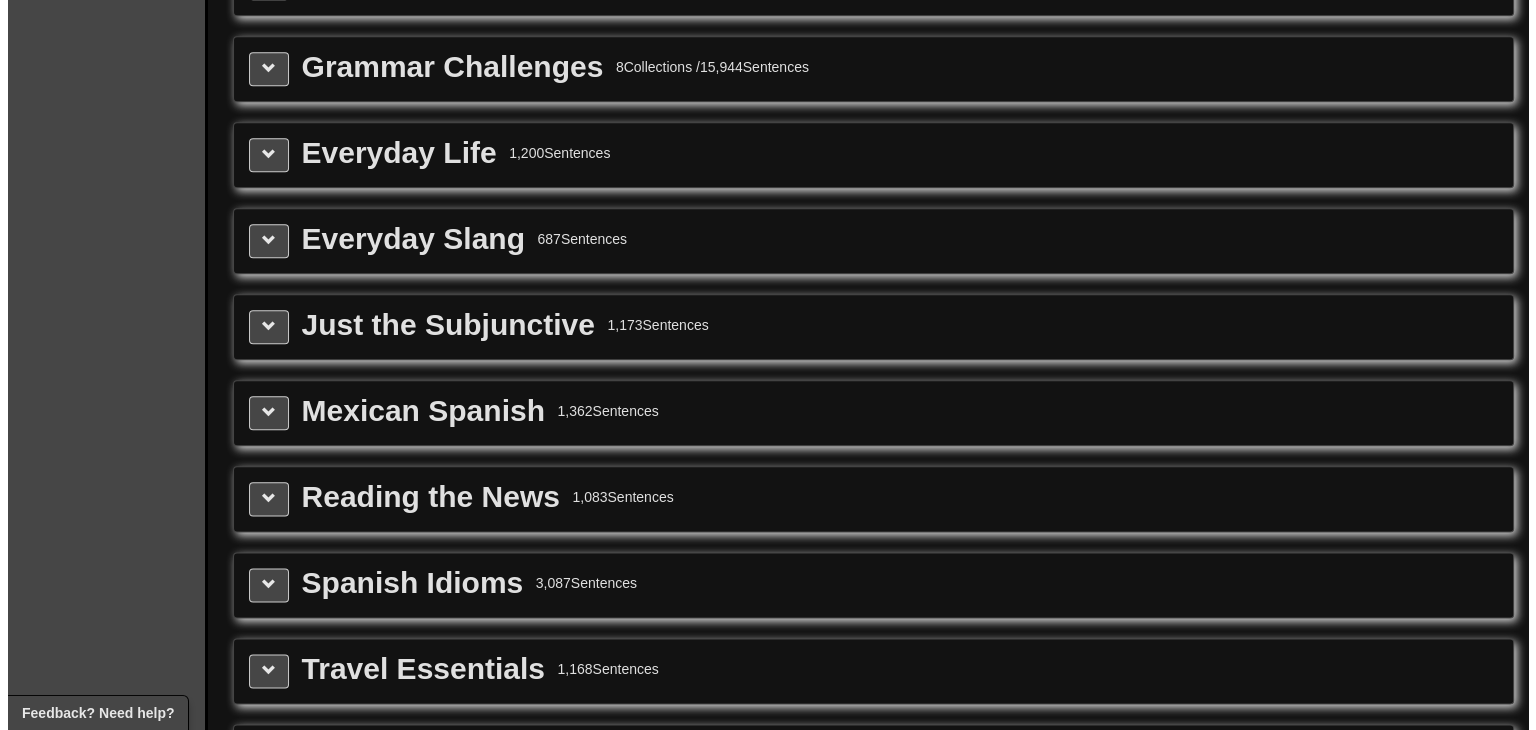 scroll, scrollTop: 2086, scrollLeft: 0, axis: vertical 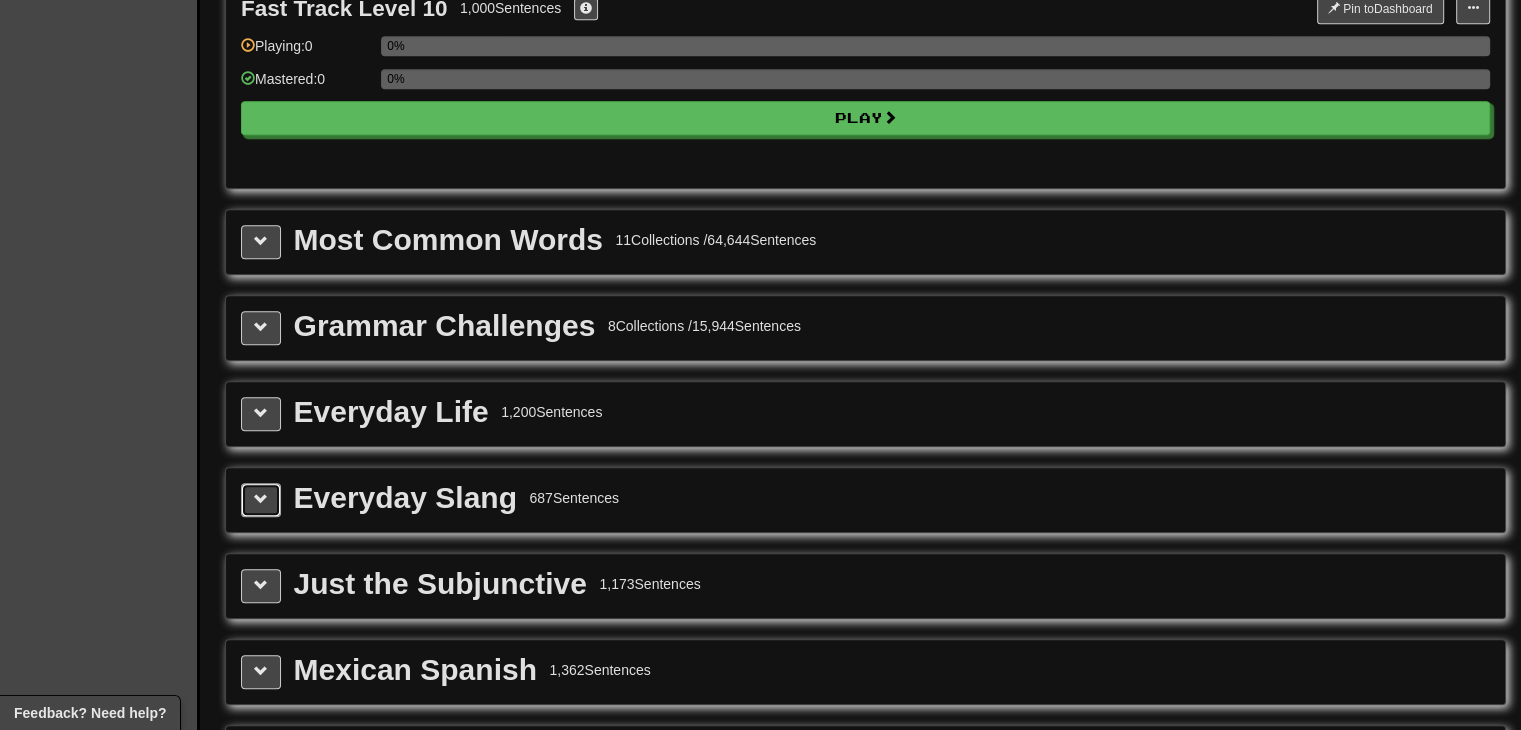 click at bounding box center (261, 499) 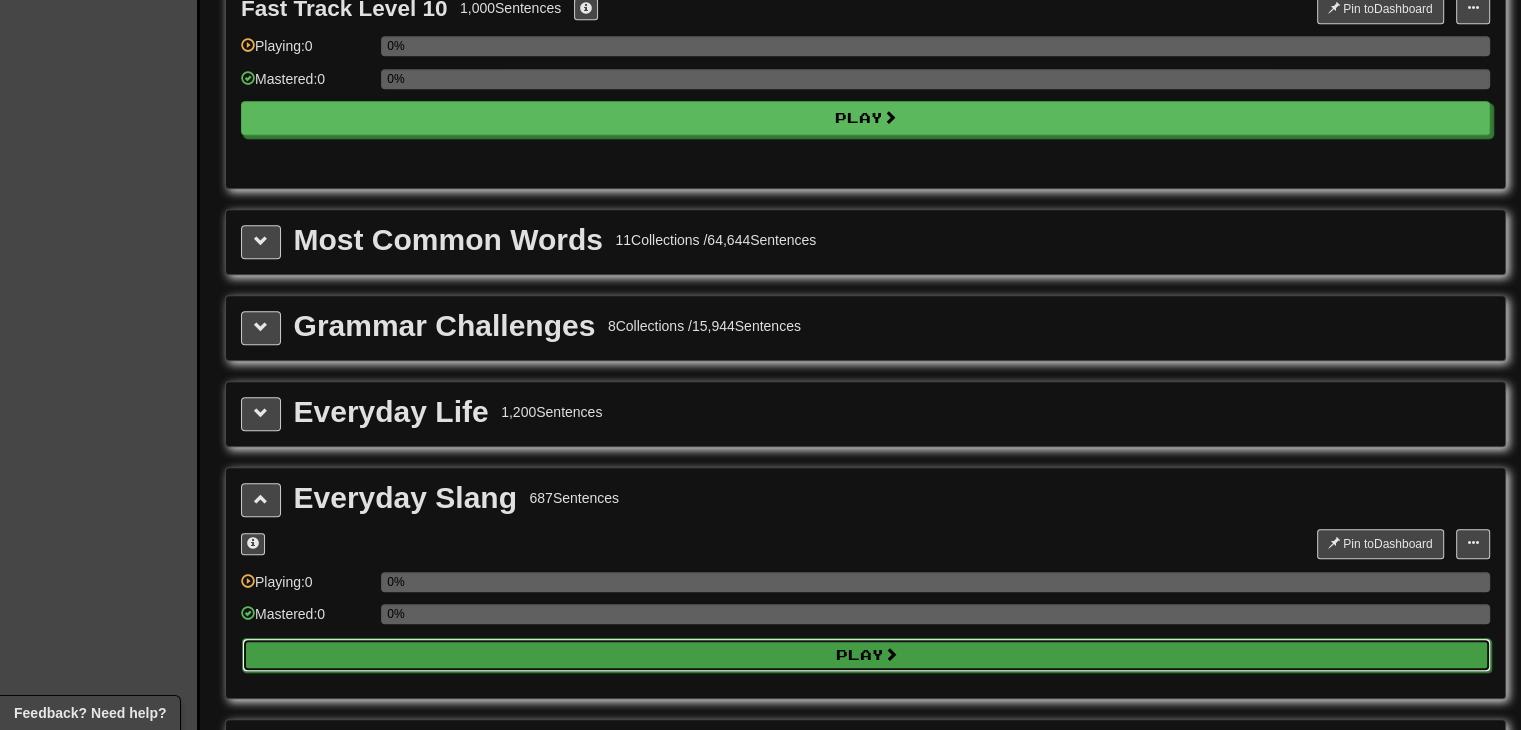 click on "Play" at bounding box center [866, 655] 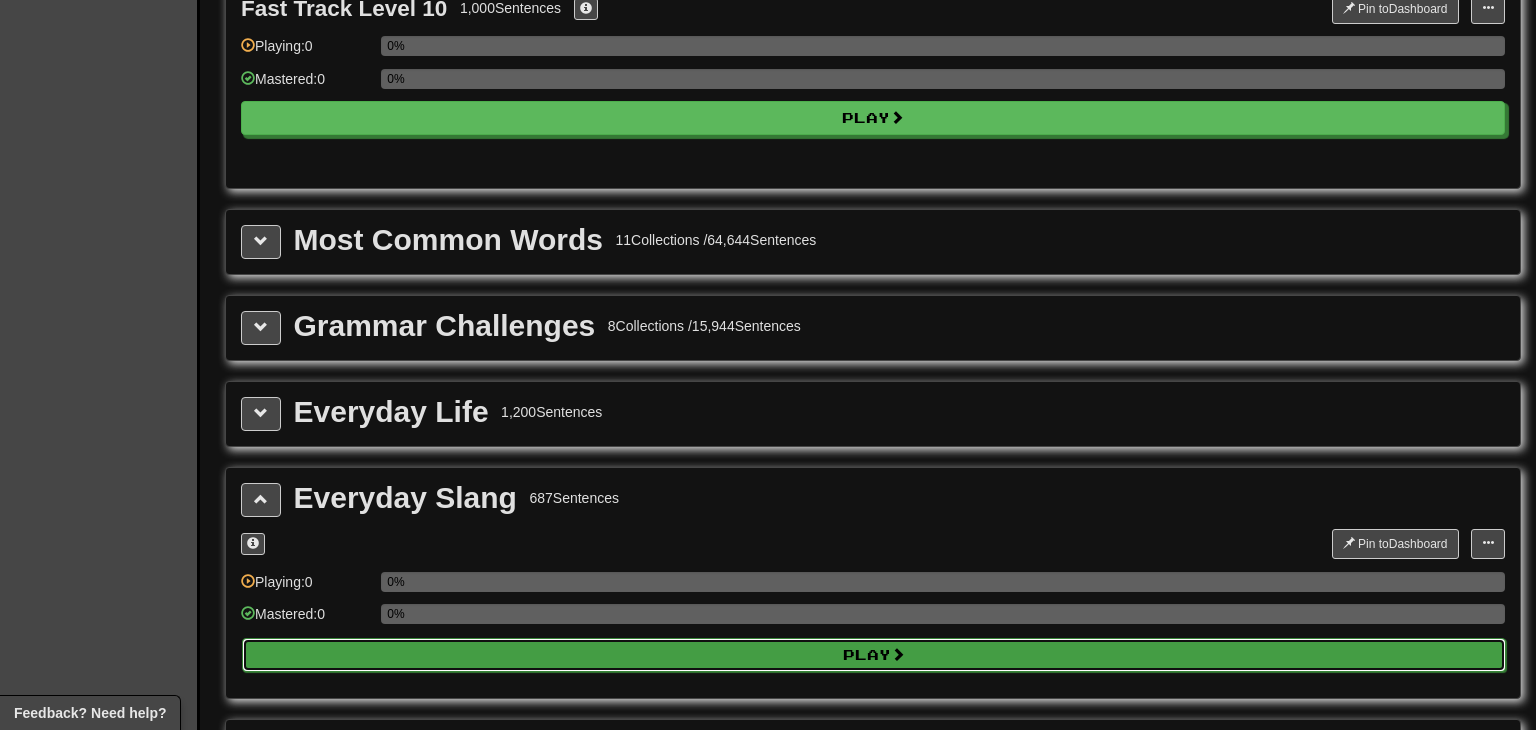 select on "**" 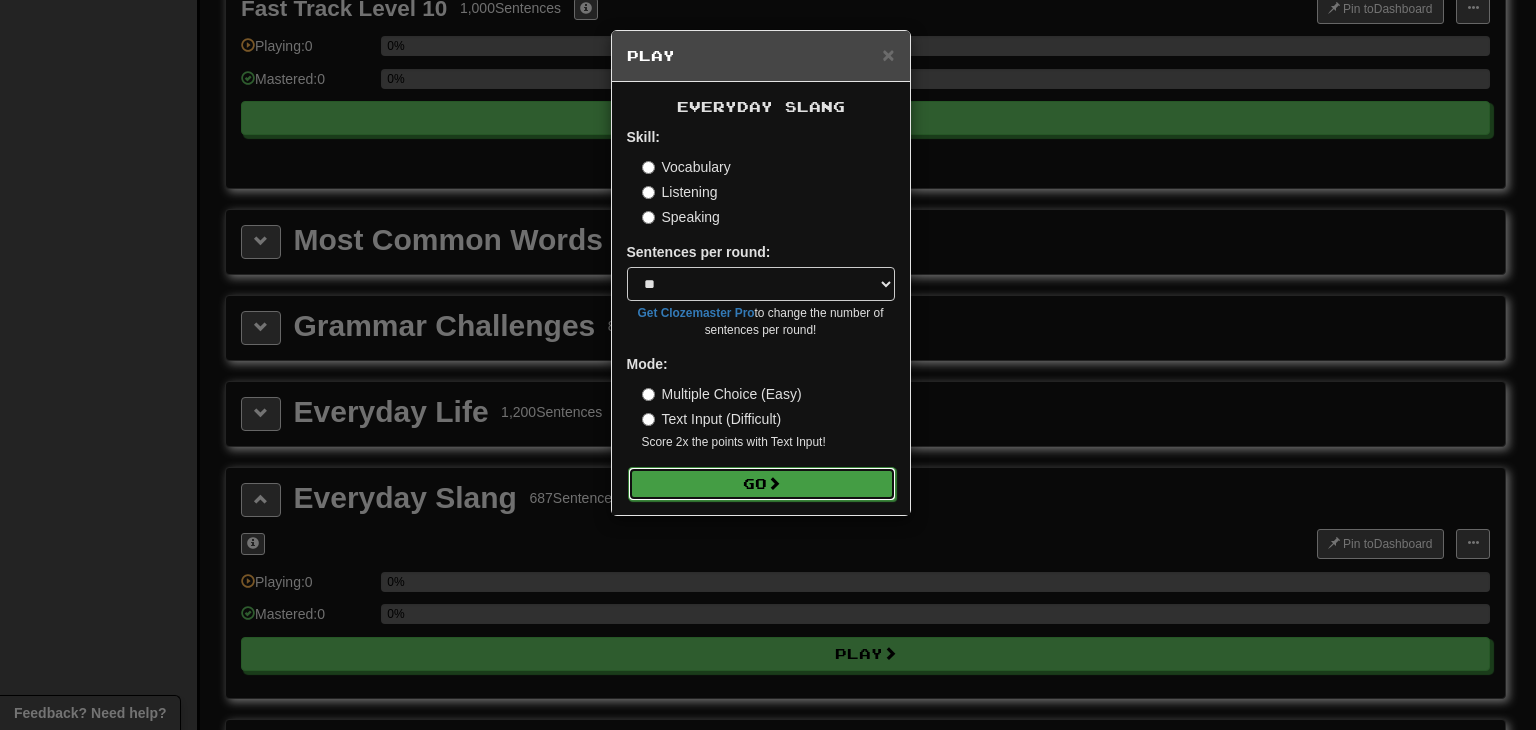 click on "Go" at bounding box center [762, 484] 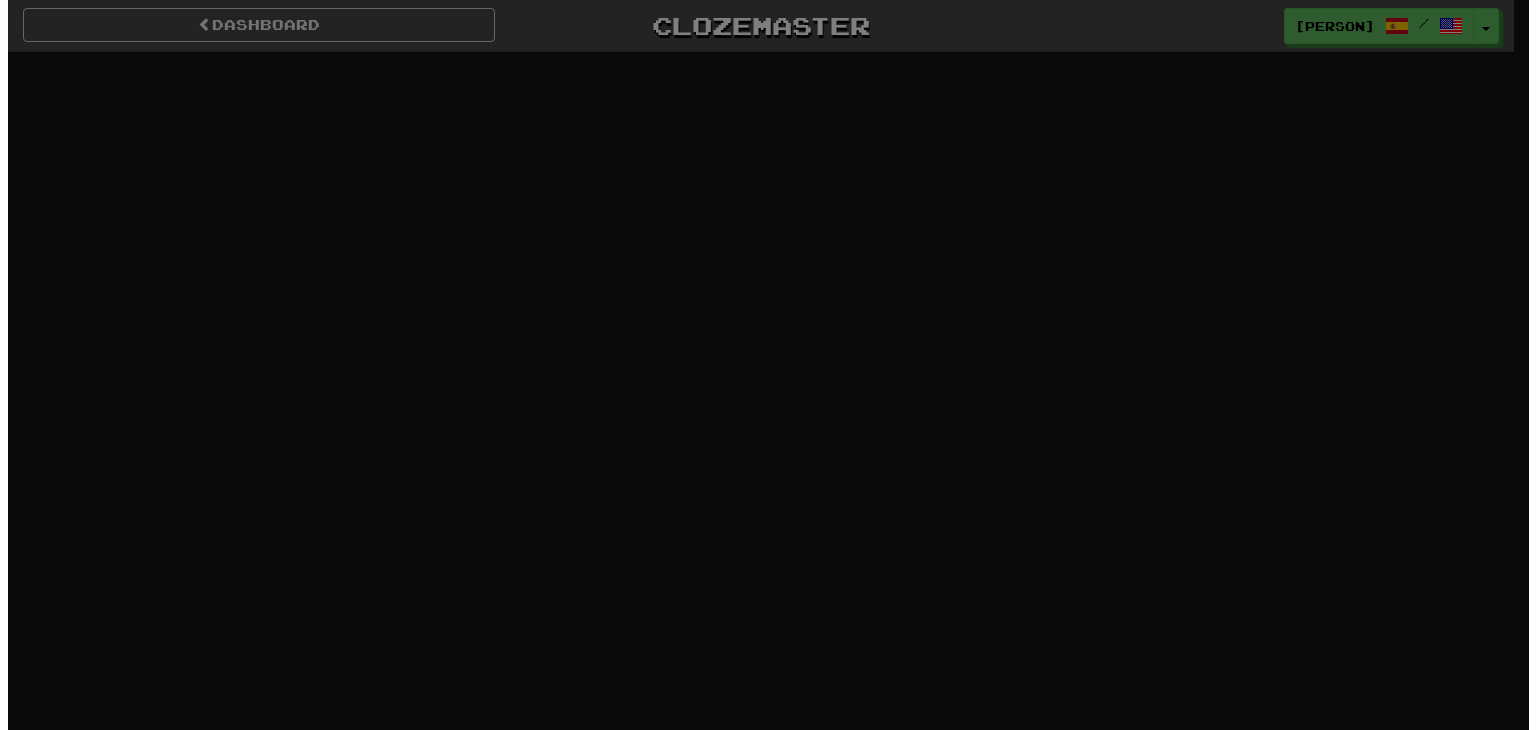 scroll, scrollTop: 0, scrollLeft: 0, axis: both 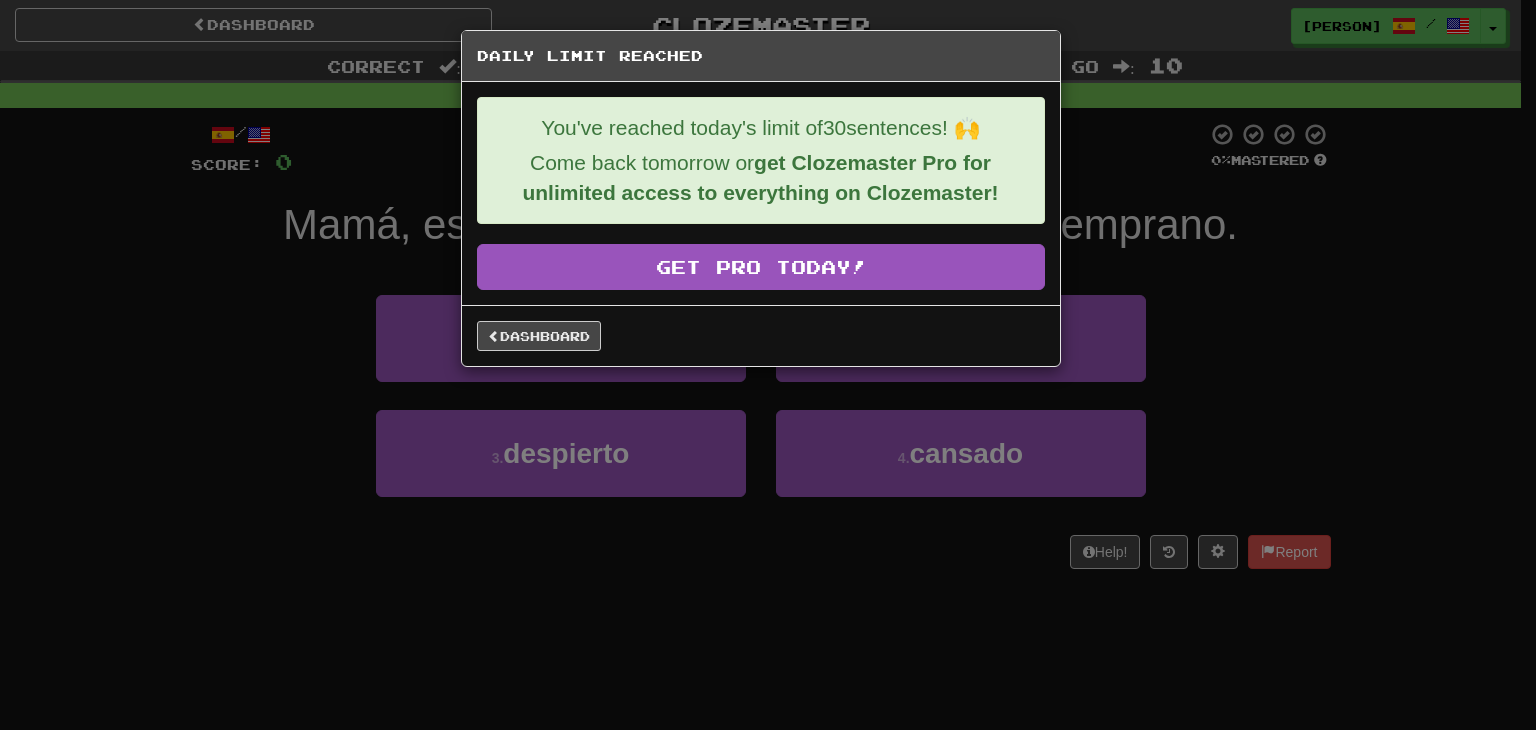 click on "Daily Limit Reached You've reached today's limit of  30  sentences! 🙌  Come back tomorrow or  get Clozemaster Pro for unlimited access to everything on Clozemaster! Get Pro Today! Dashboard" at bounding box center (768, 365) 